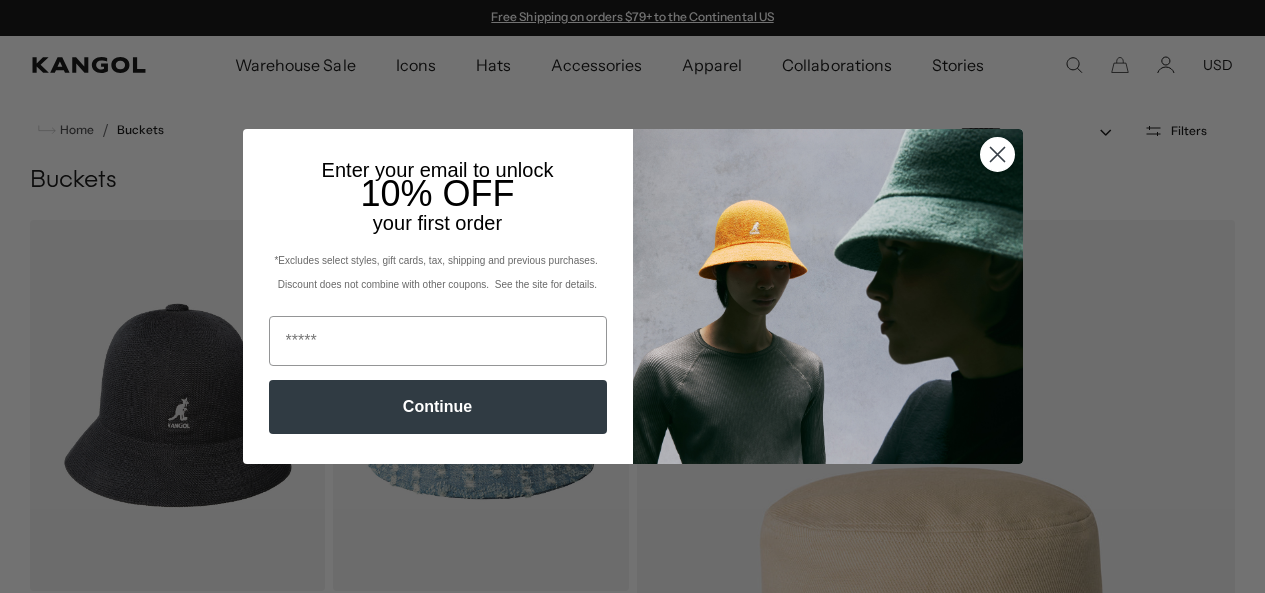 scroll, scrollTop: 0, scrollLeft: 0, axis: both 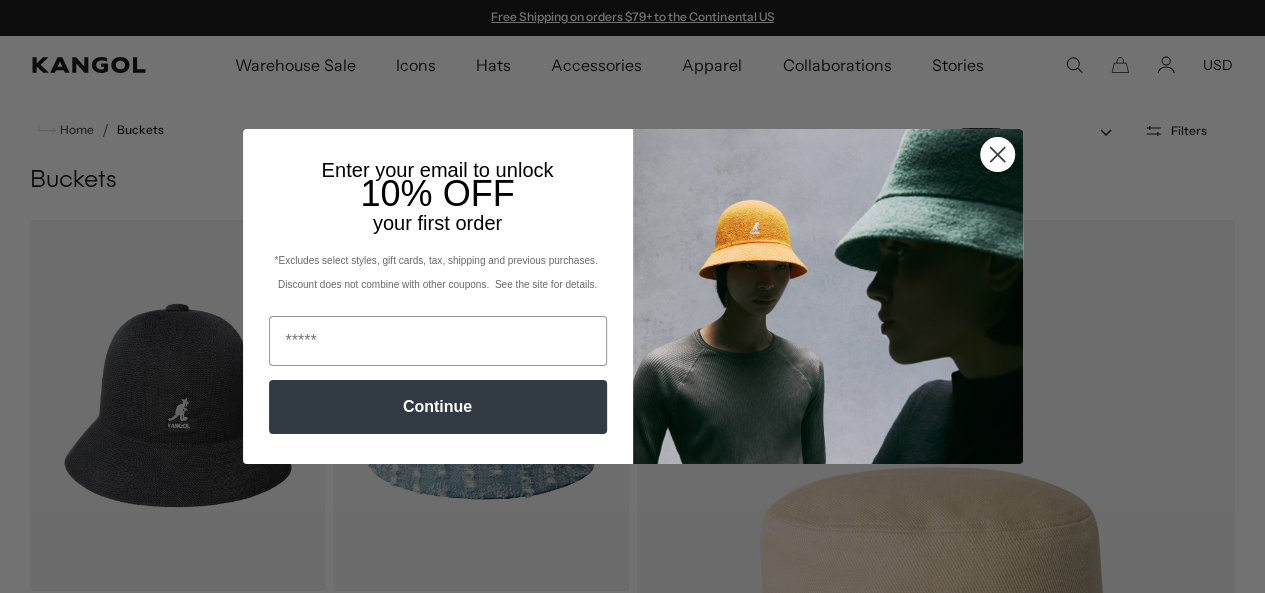 click 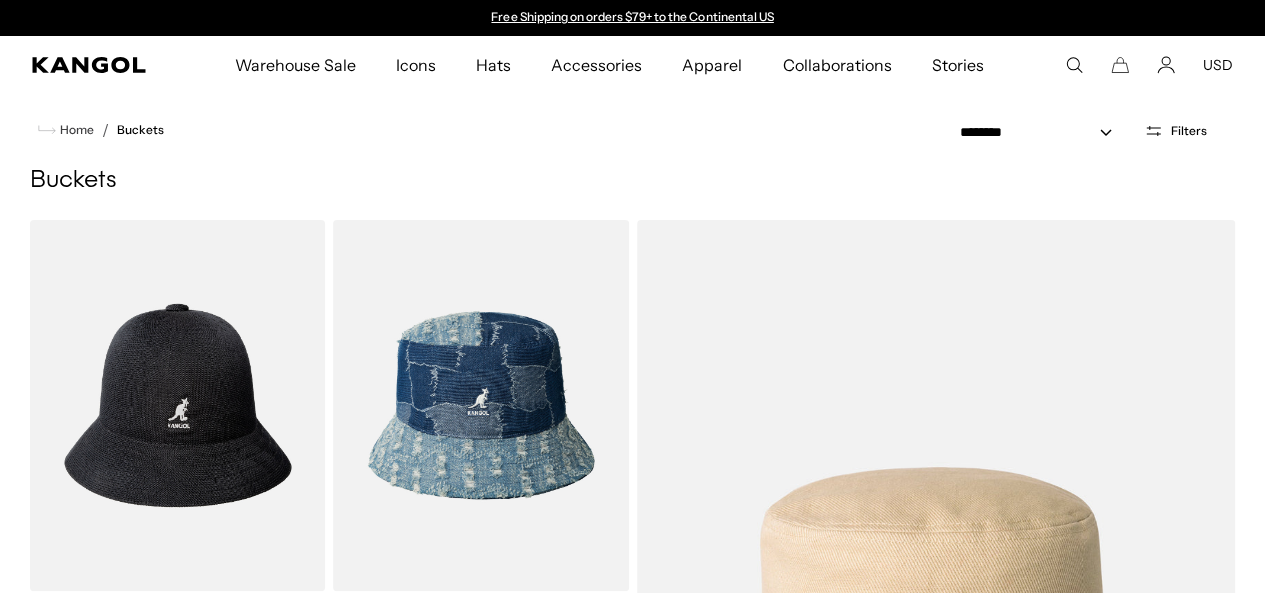 scroll, scrollTop: 0, scrollLeft: 0, axis: both 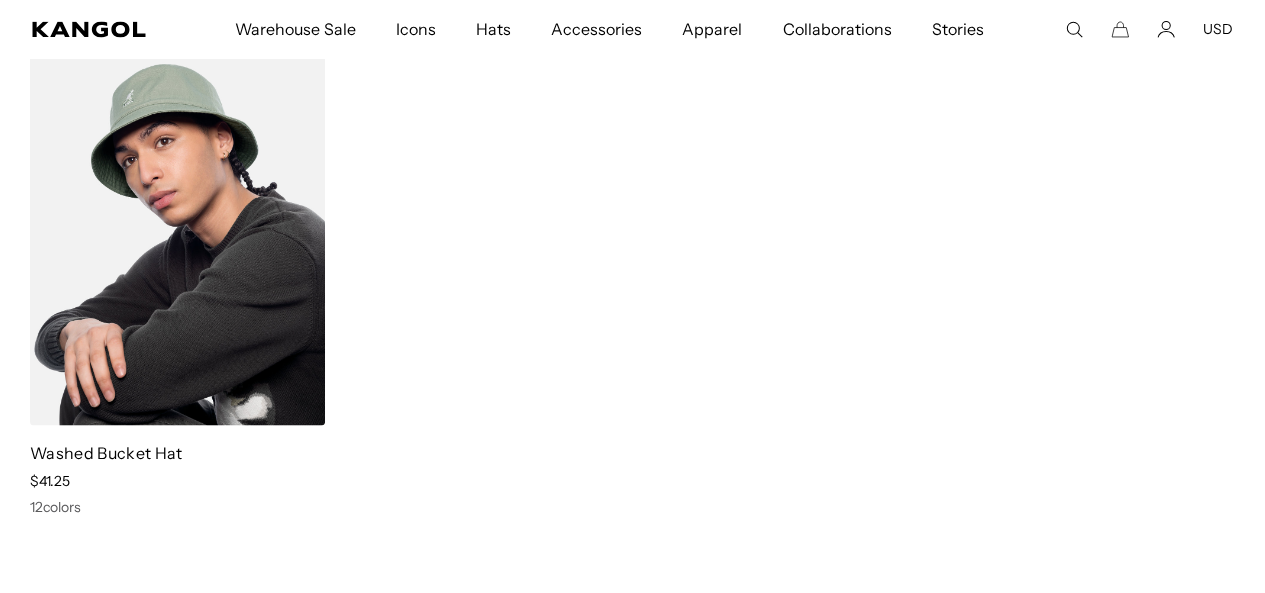 click at bounding box center (177, 239) 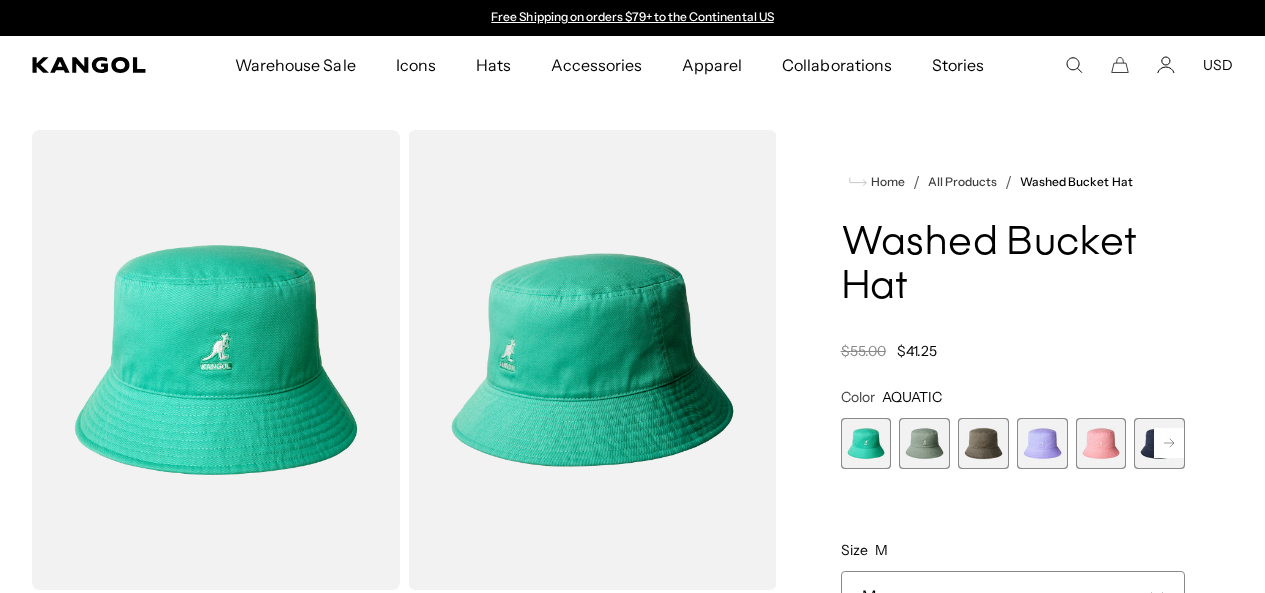 scroll, scrollTop: 0, scrollLeft: 0, axis: both 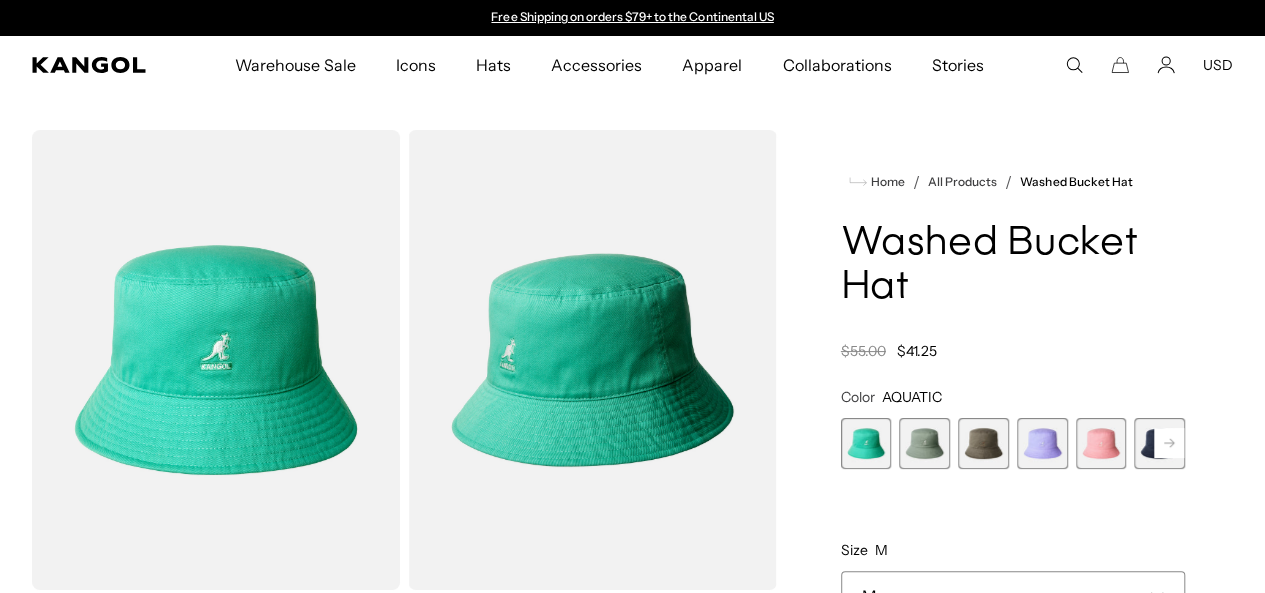 click at bounding box center [924, 443] 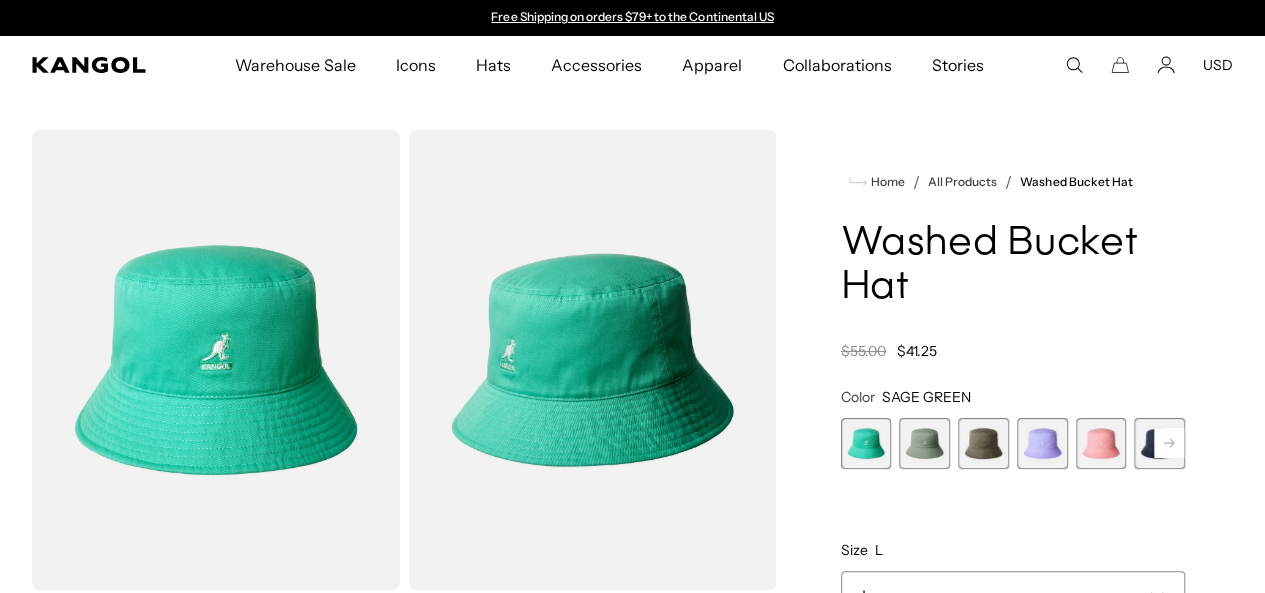scroll, scrollTop: 0, scrollLeft: 0, axis: both 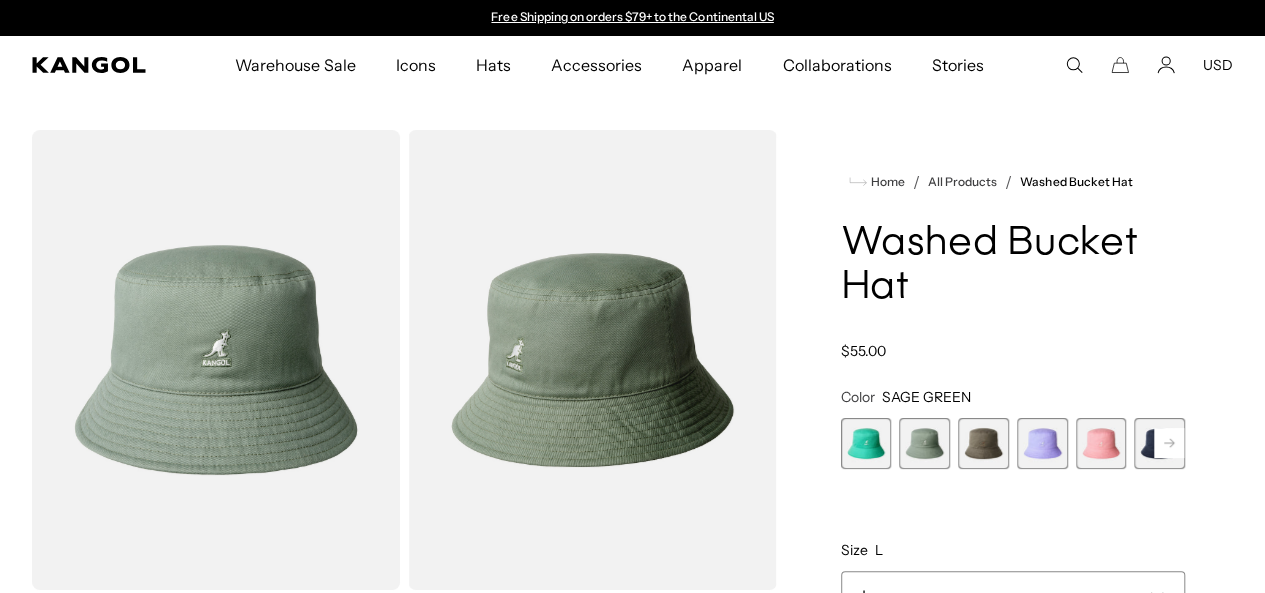 click at bounding box center (983, 443) 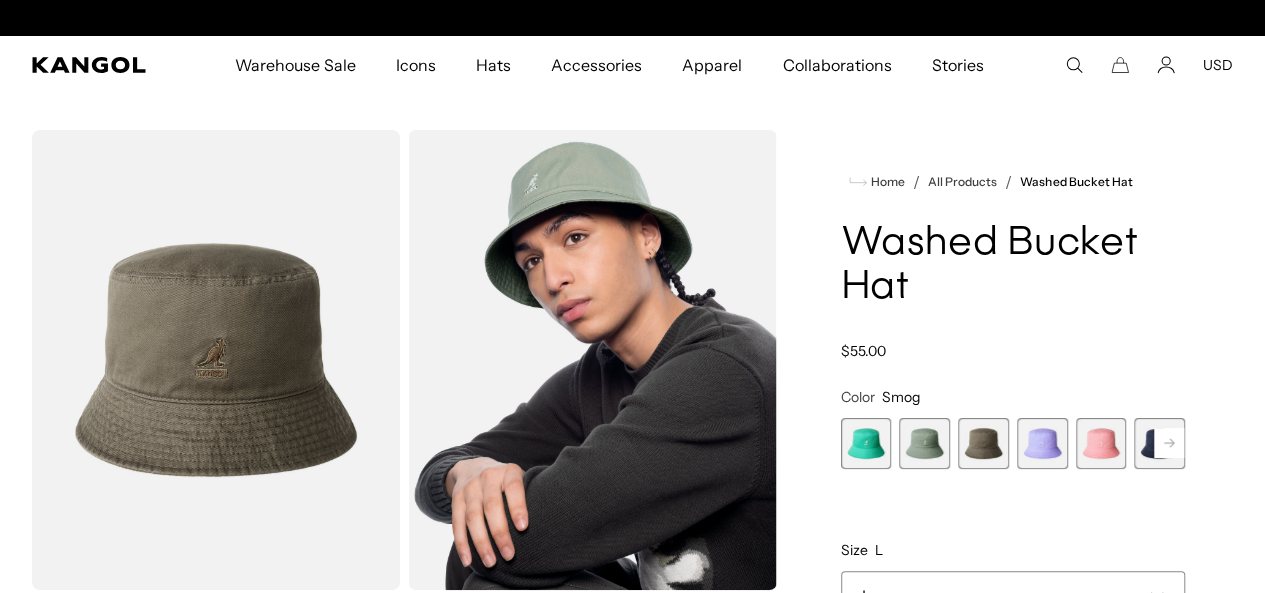 scroll, scrollTop: 0, scrollLeft: 0, axis: both 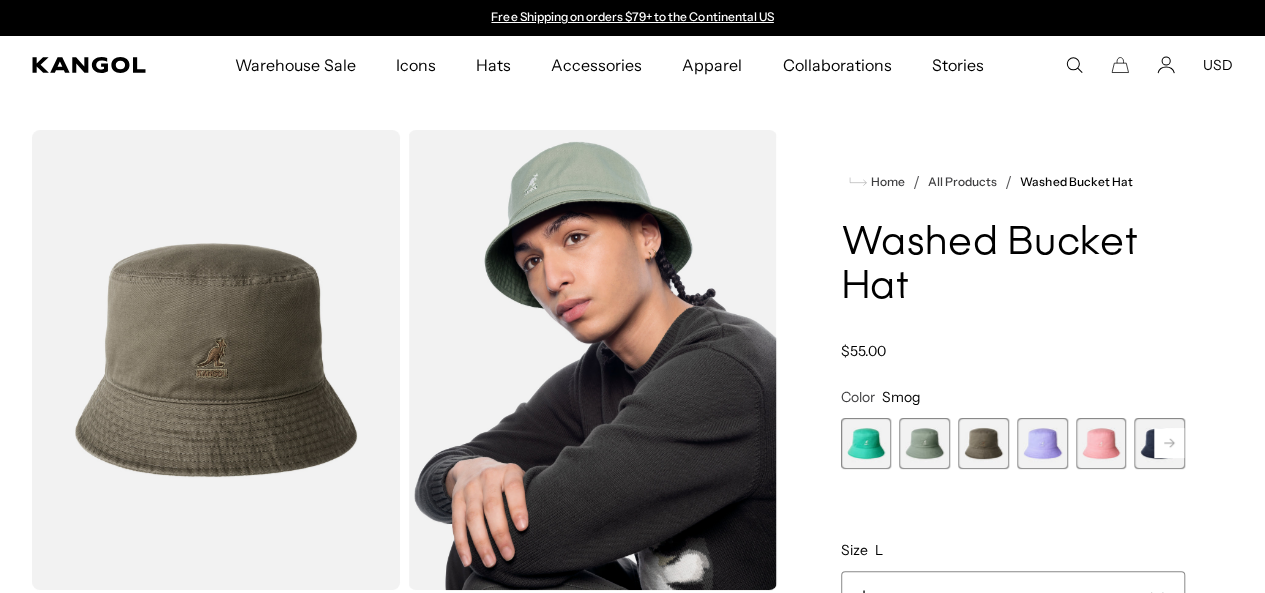 click at bounding box center [1042, 443] 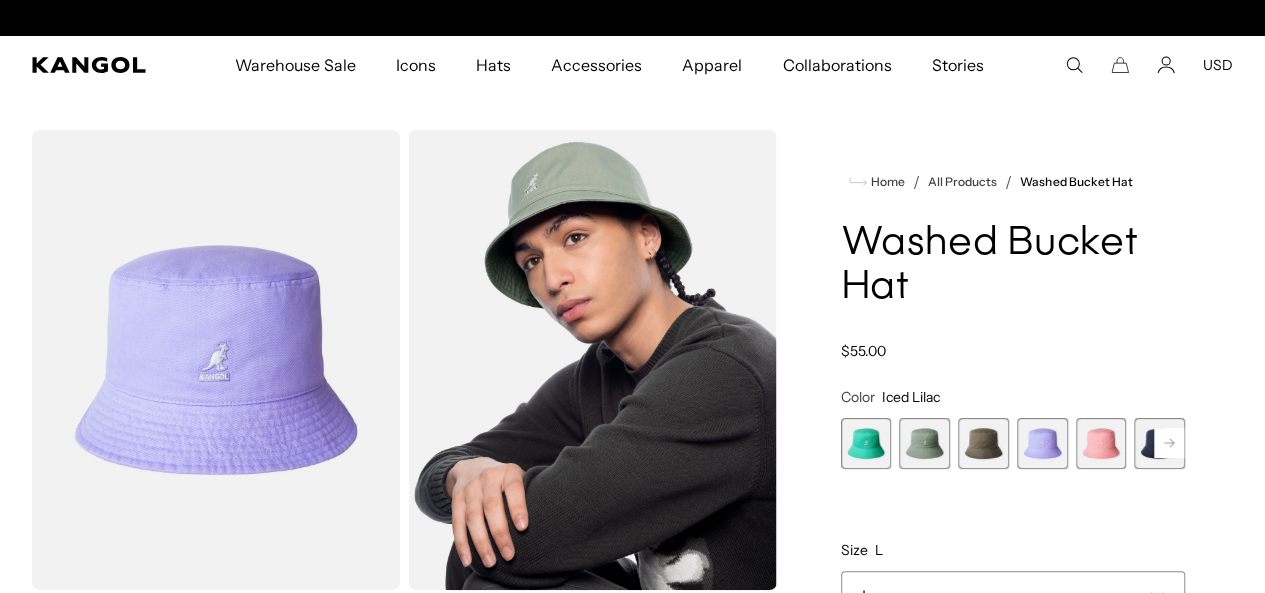 scroll, scrollTop: 0, scrollLeft: 412, axis: horizontal 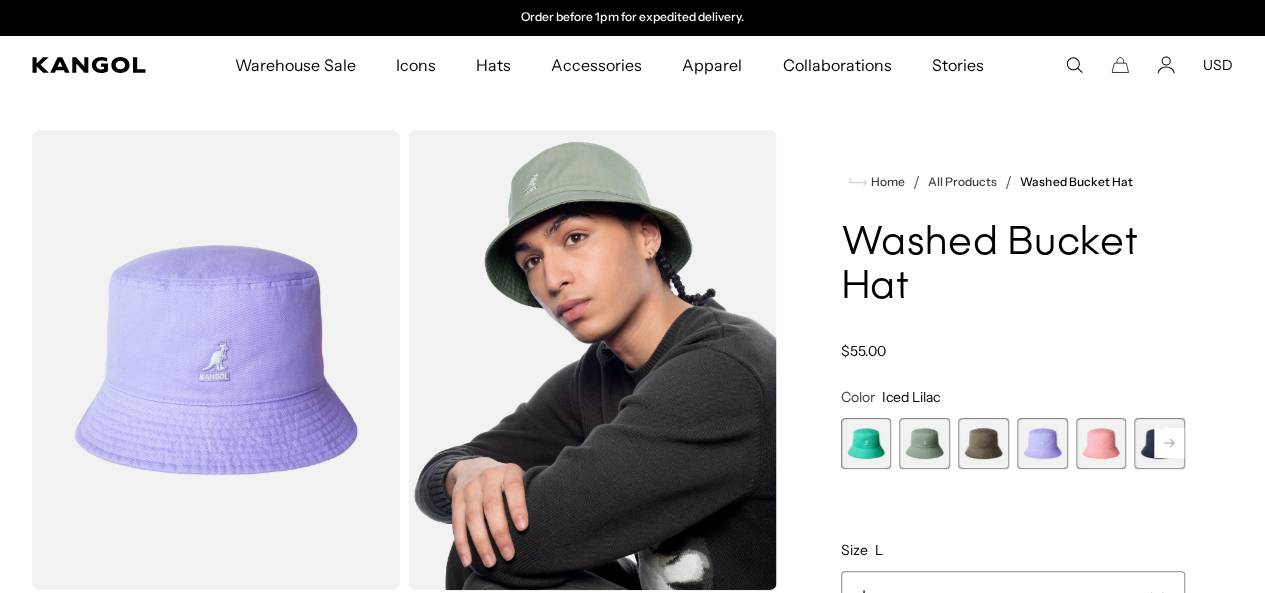 click at bounding box center (1101, 443) 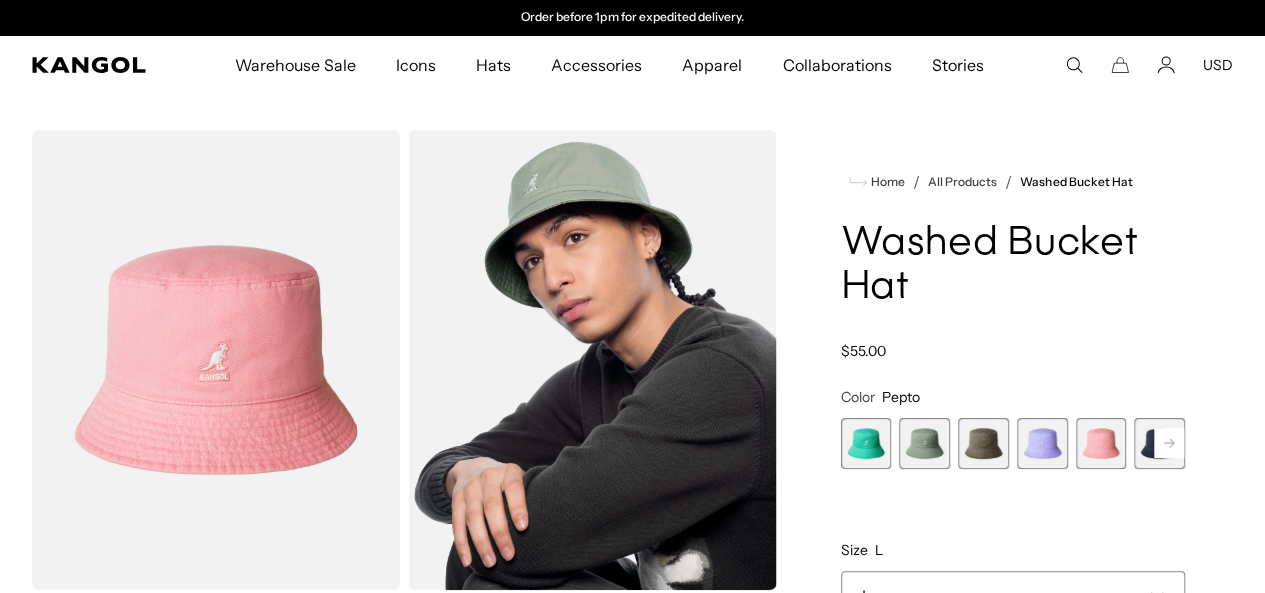 click 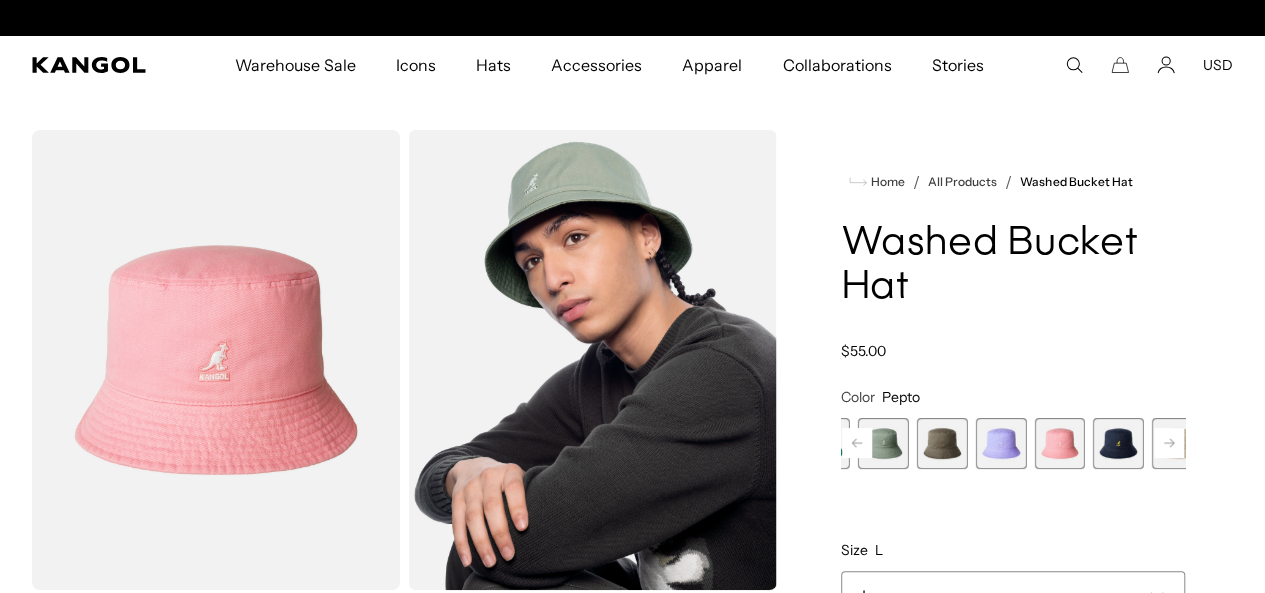 scroll, scrollTop: 0, scrollLeft: 0, axis: both 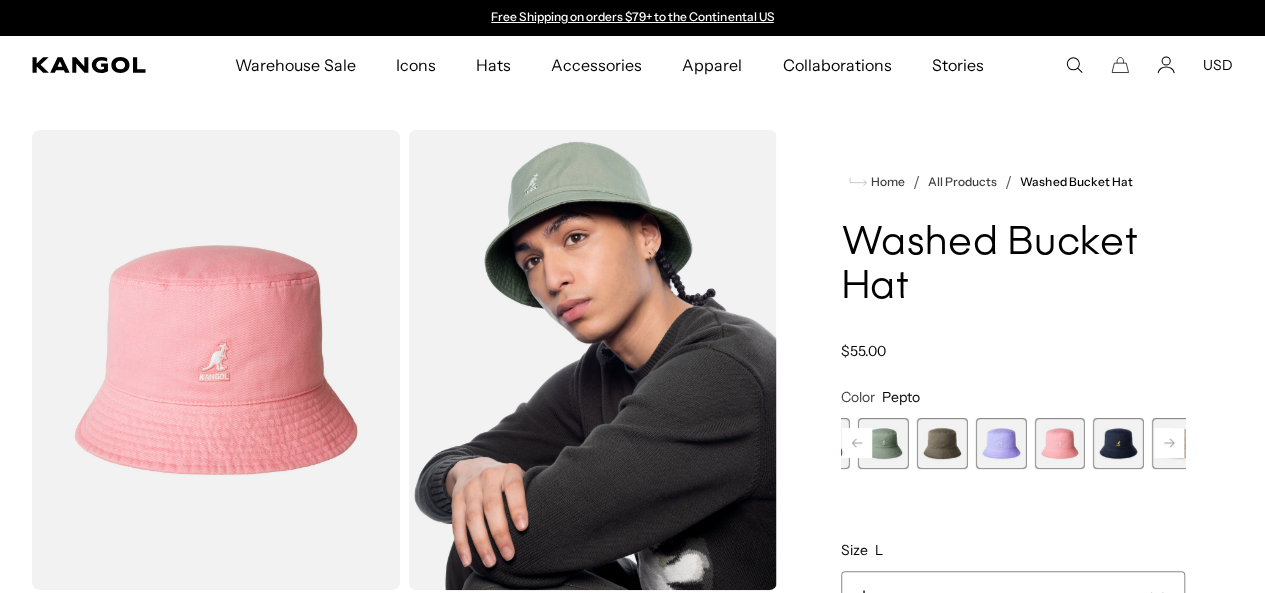 click at bounding box center (1118, 443) 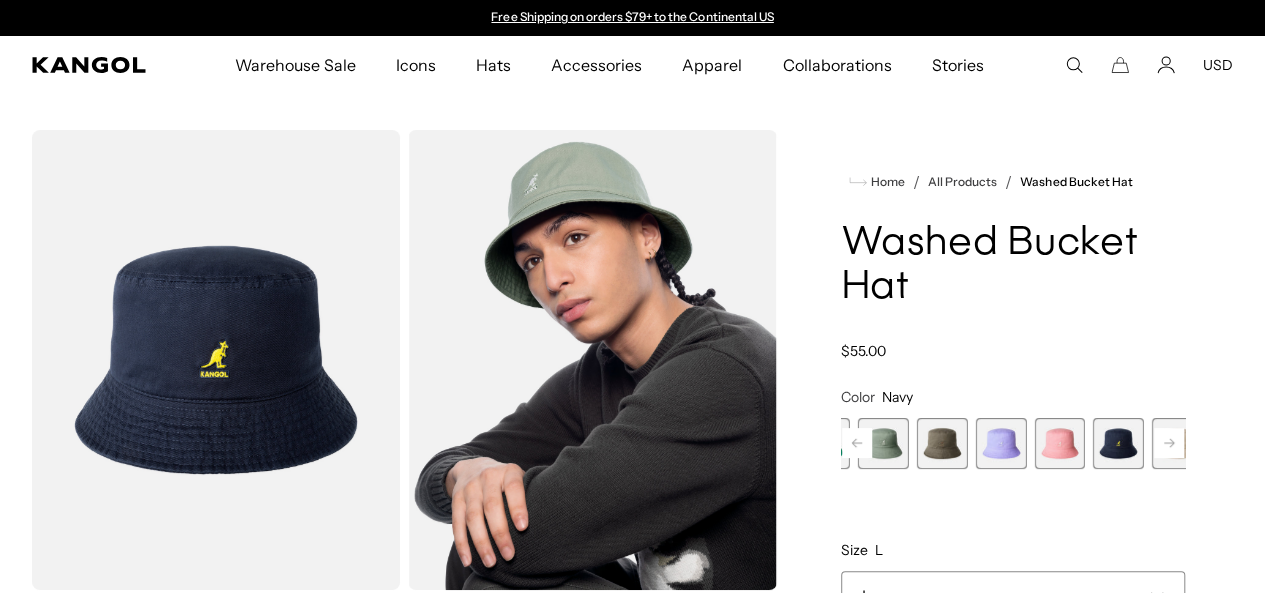 click 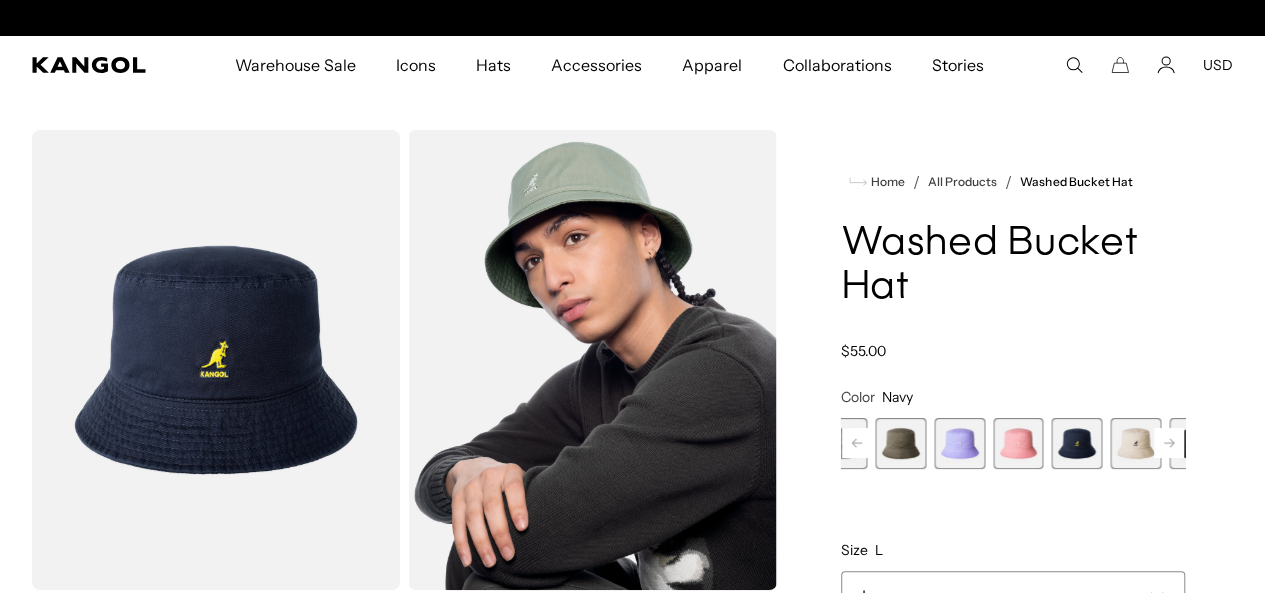 scroll, scrollTop: 0, scrollLeft: 412, axis: horizontal 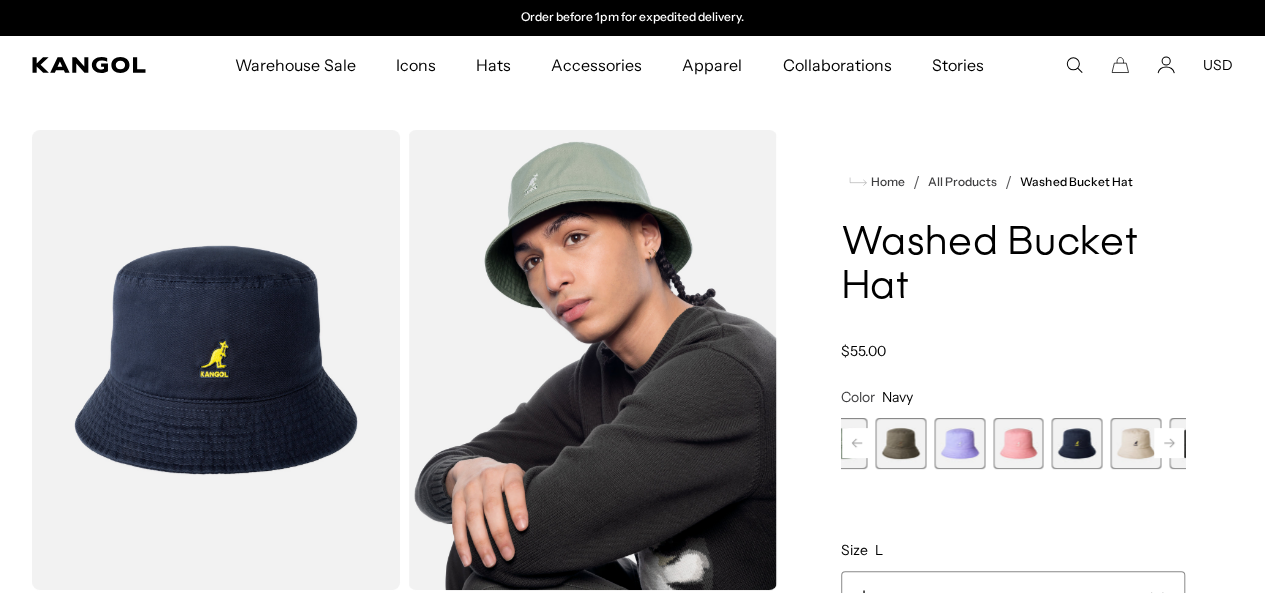 click at bounding box center [1135, 443] 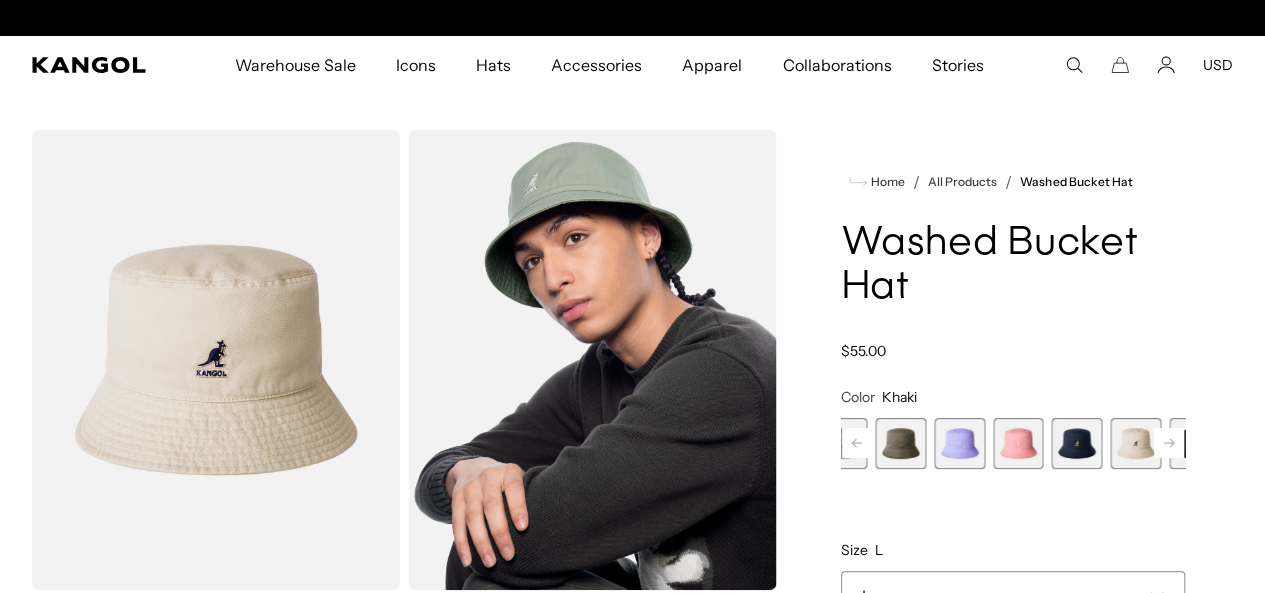 scroll, scrollTop: 0, scrollLeft: 0, axis: both 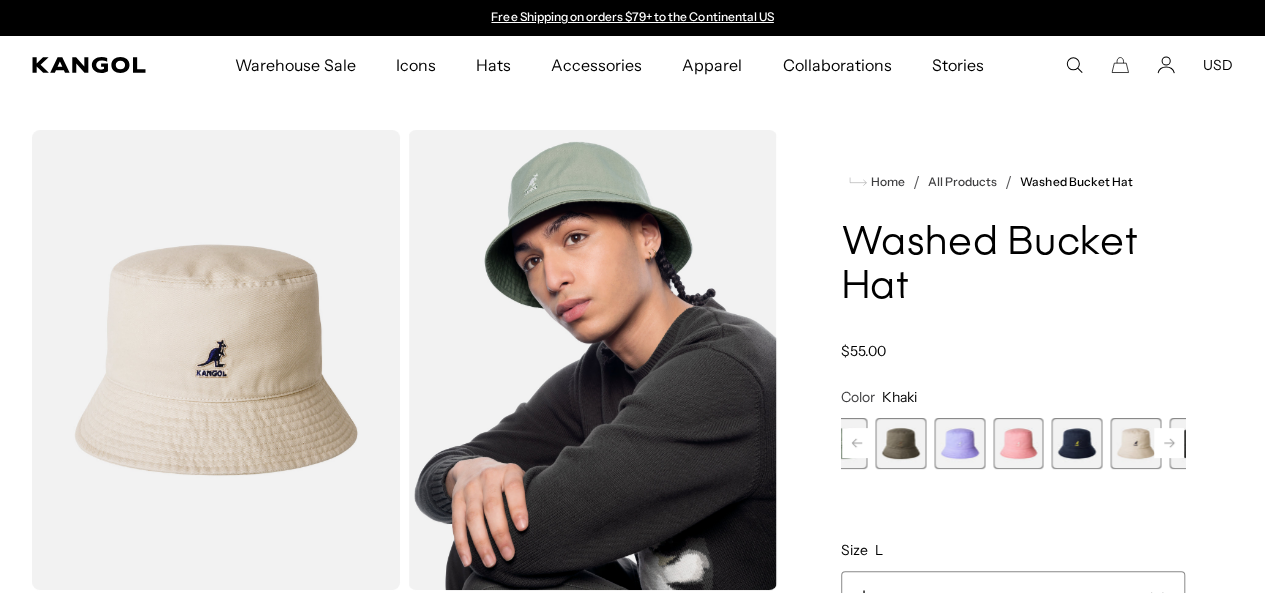click 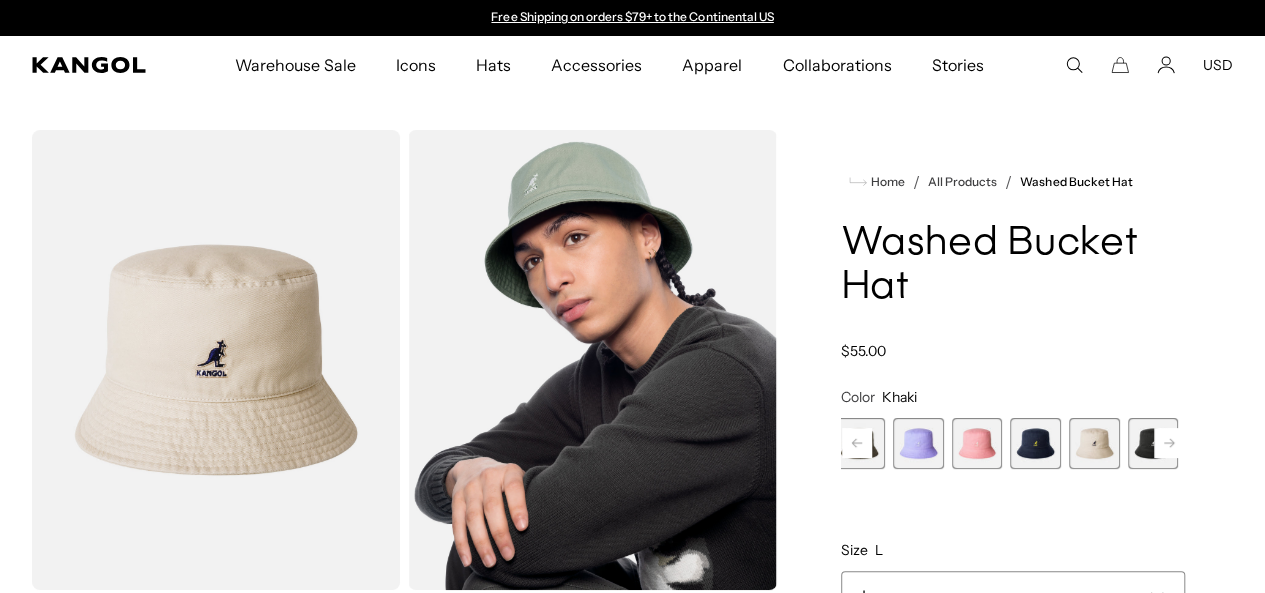 click at bounding box center [1153, 443] 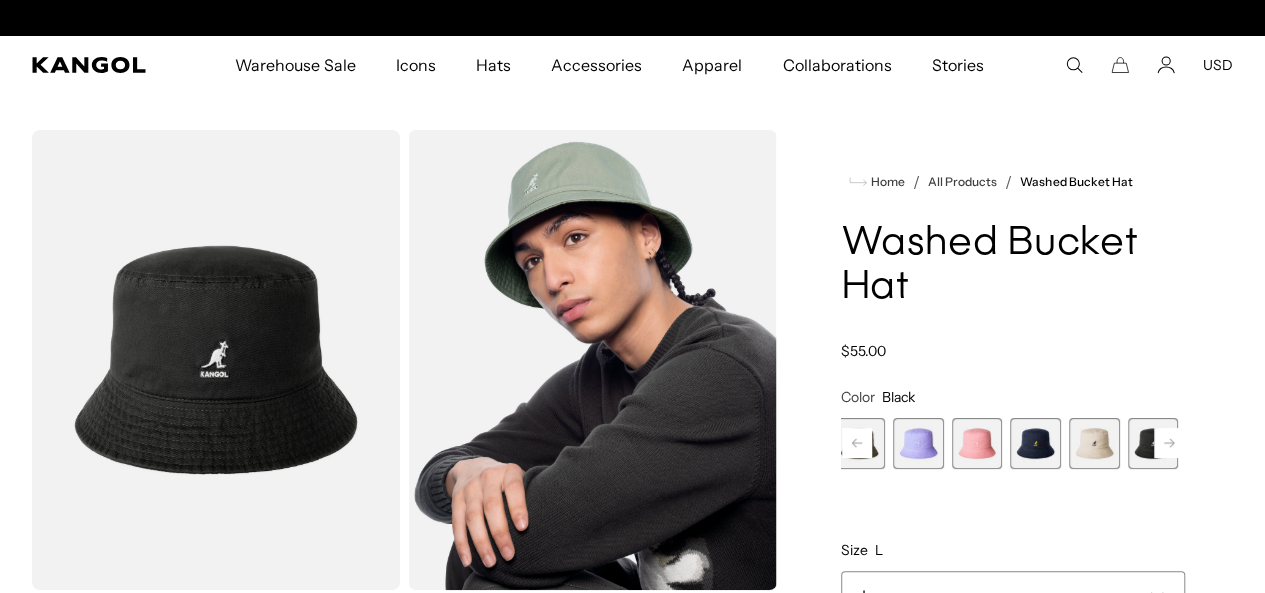 scroll, scrollTop: 0, scrollLeft: 412, axis: horizontal 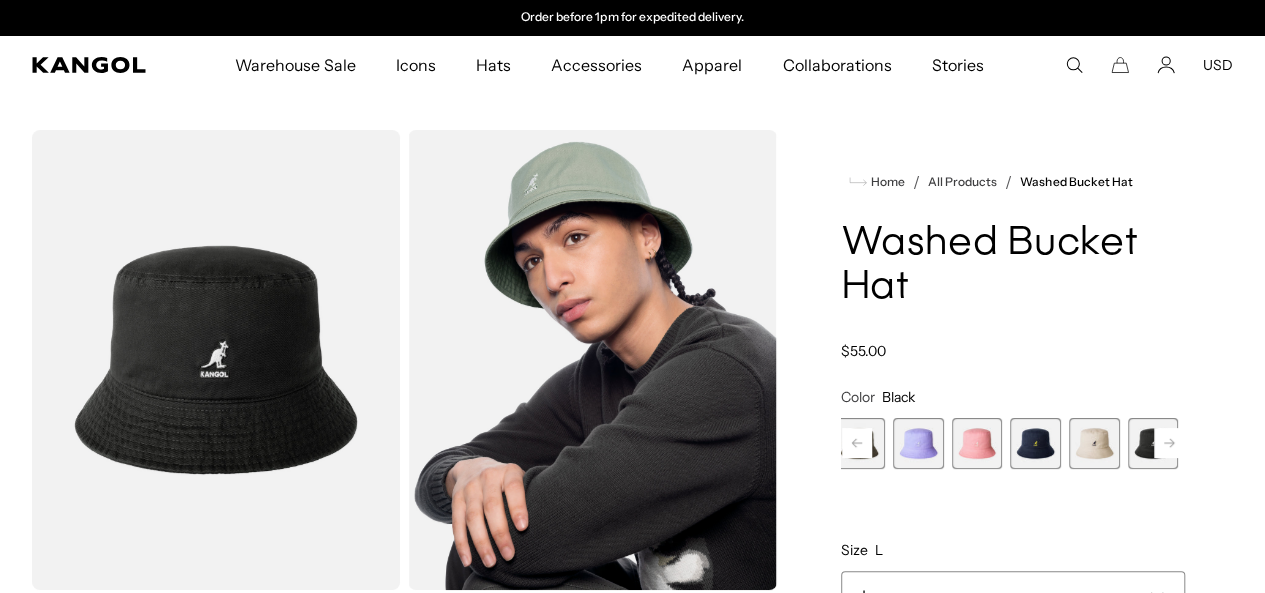 click 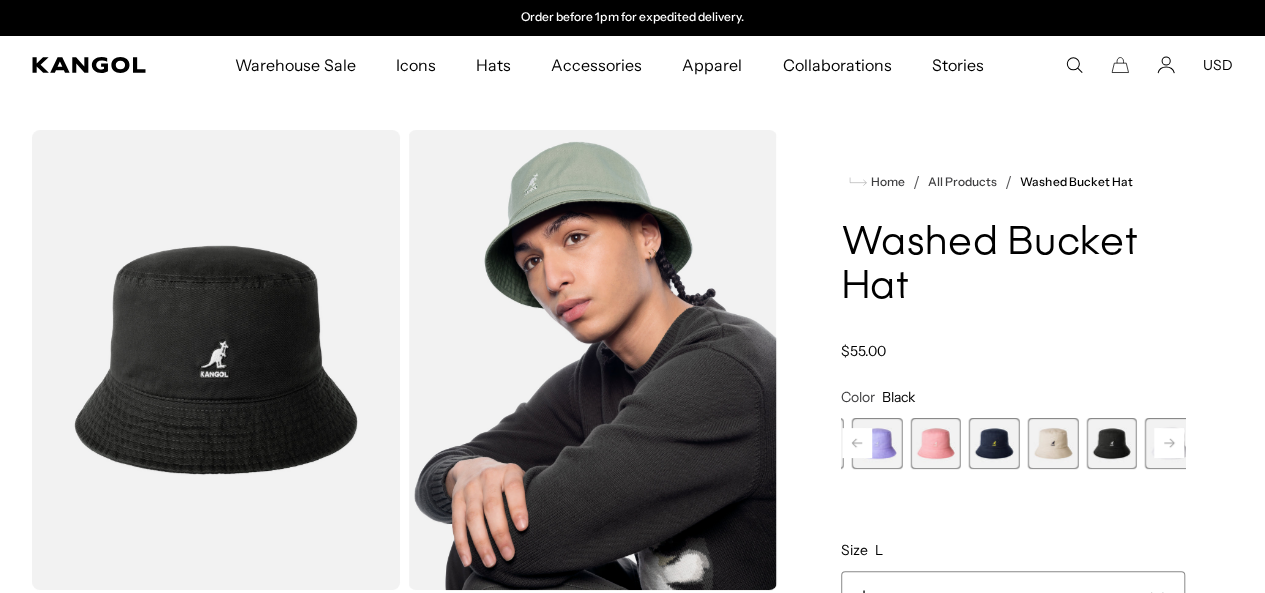 click at bounding box center (1170, 443) 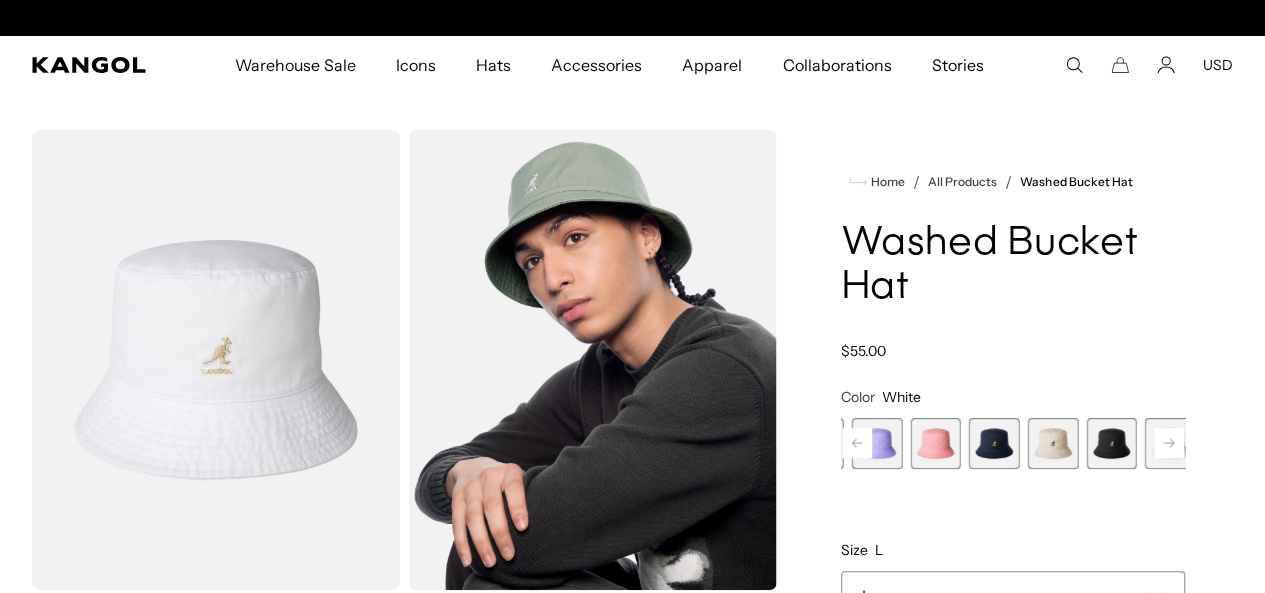 scroll, scrollTop: 0, scrollLeft: 0, axis: both 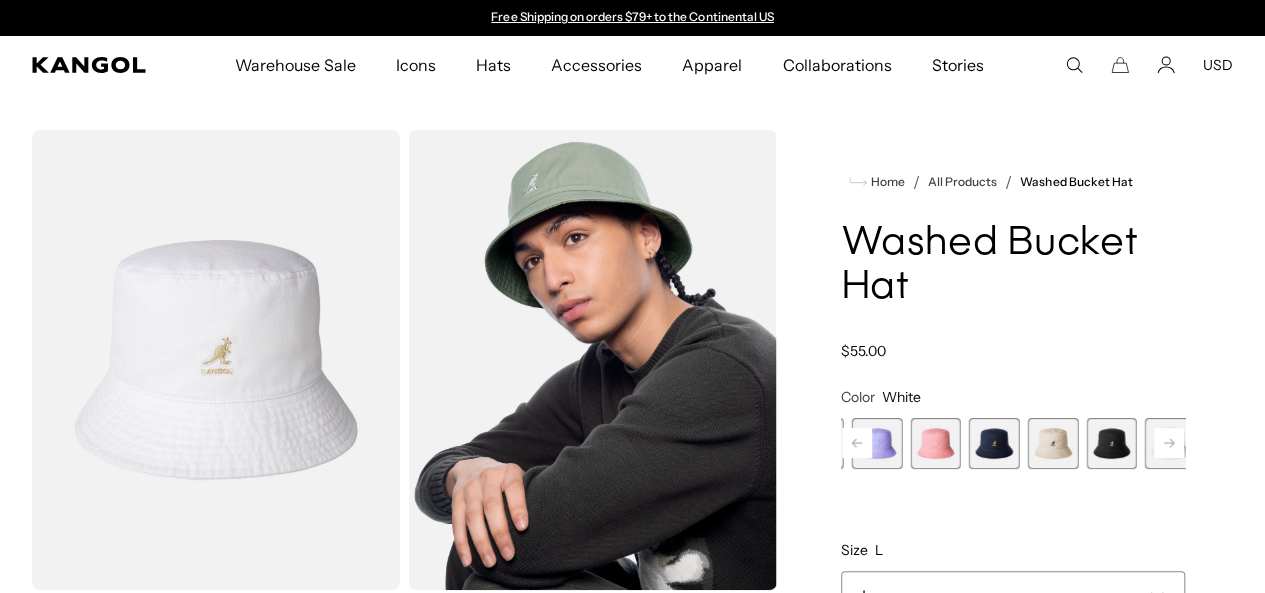 click 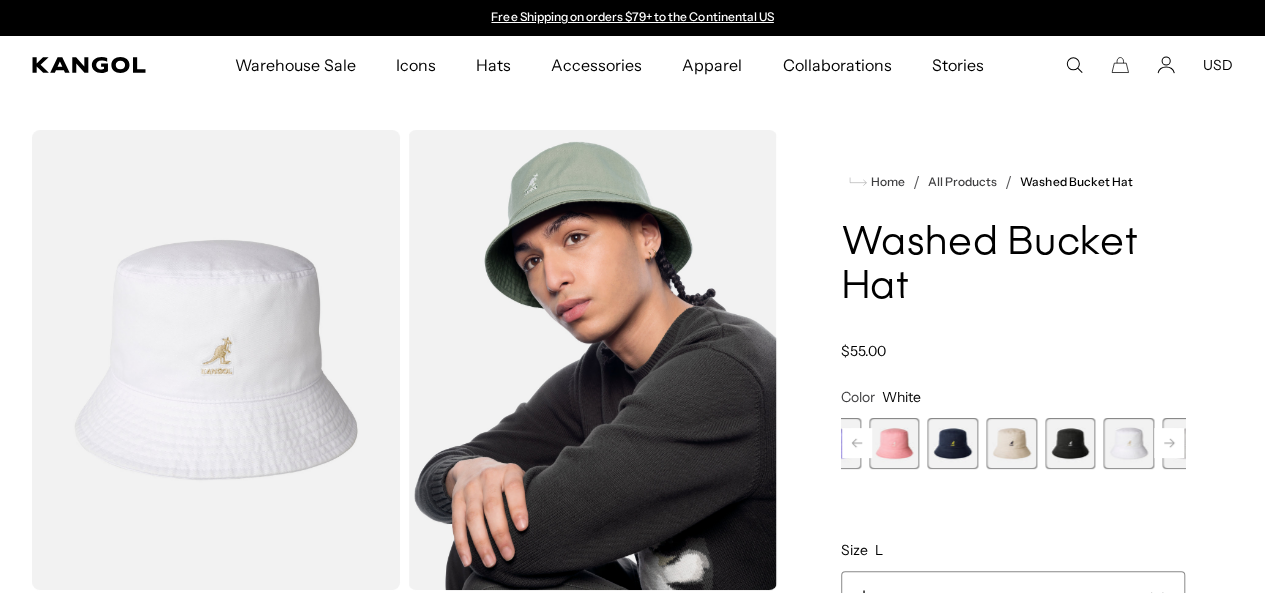 click at bounding box center (1187, 443) 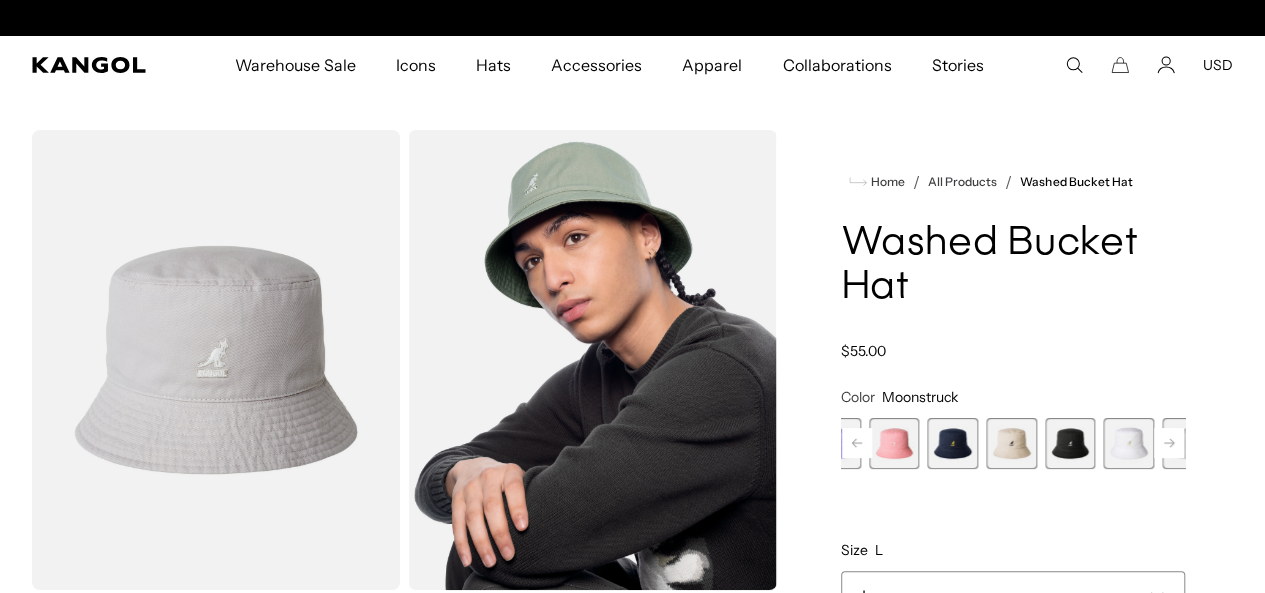 scroll, scrollTop: 0, scrollLeft: 412, axis: horizontal 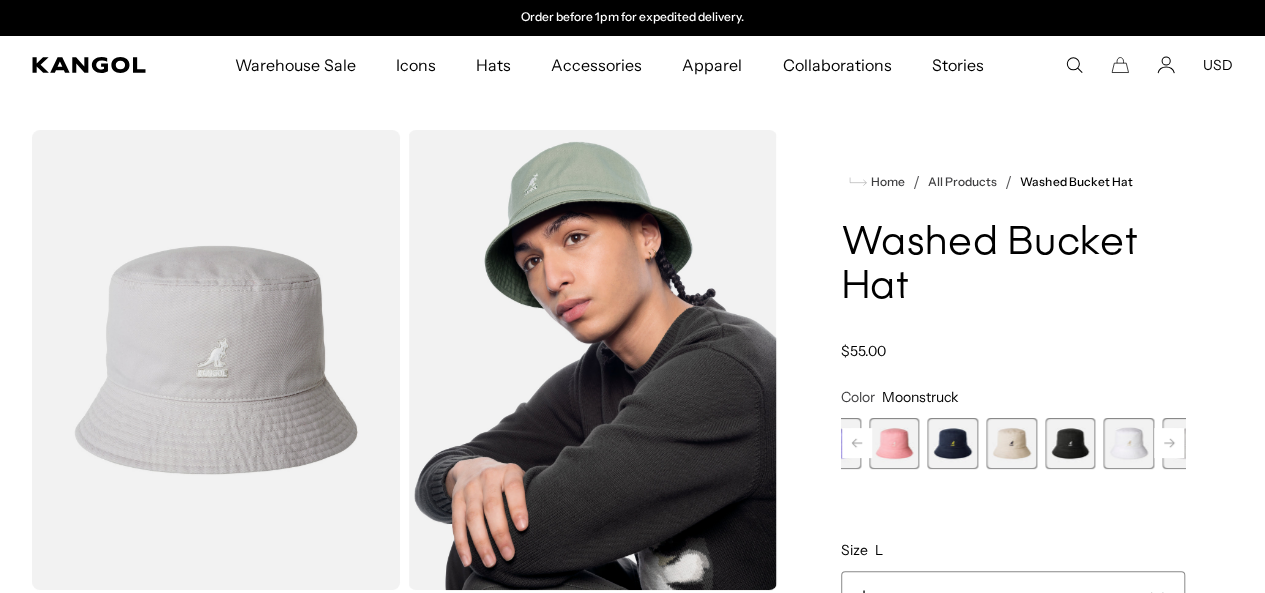 click 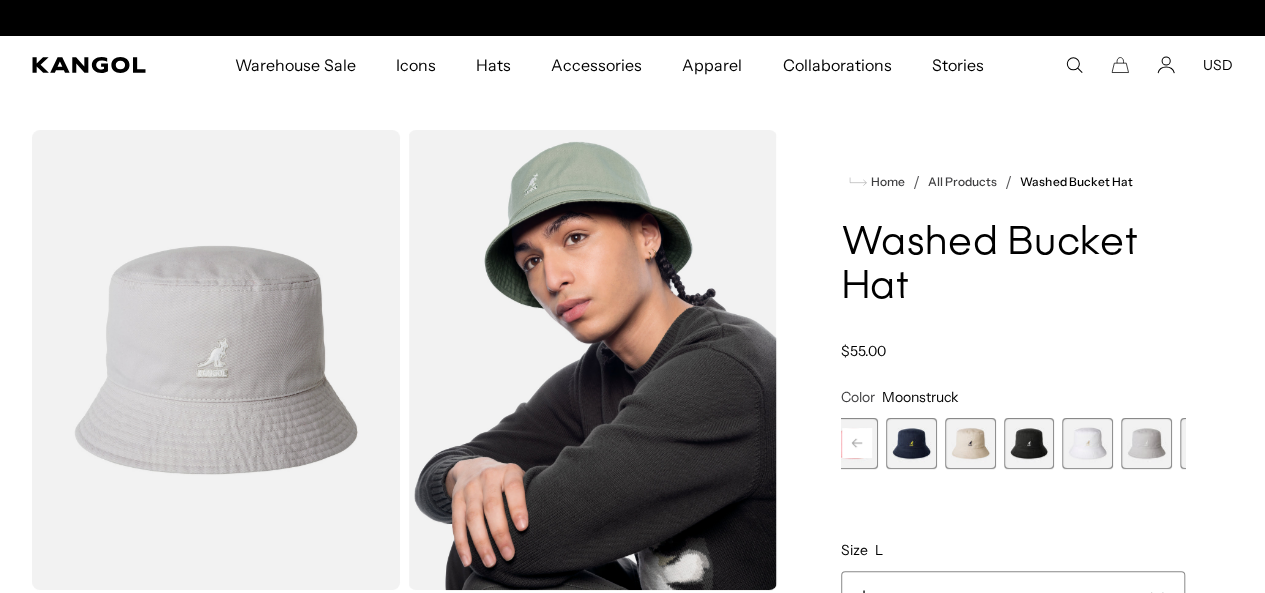 scroll, scrollTop: 0, scrollLeft: 0, axis: both 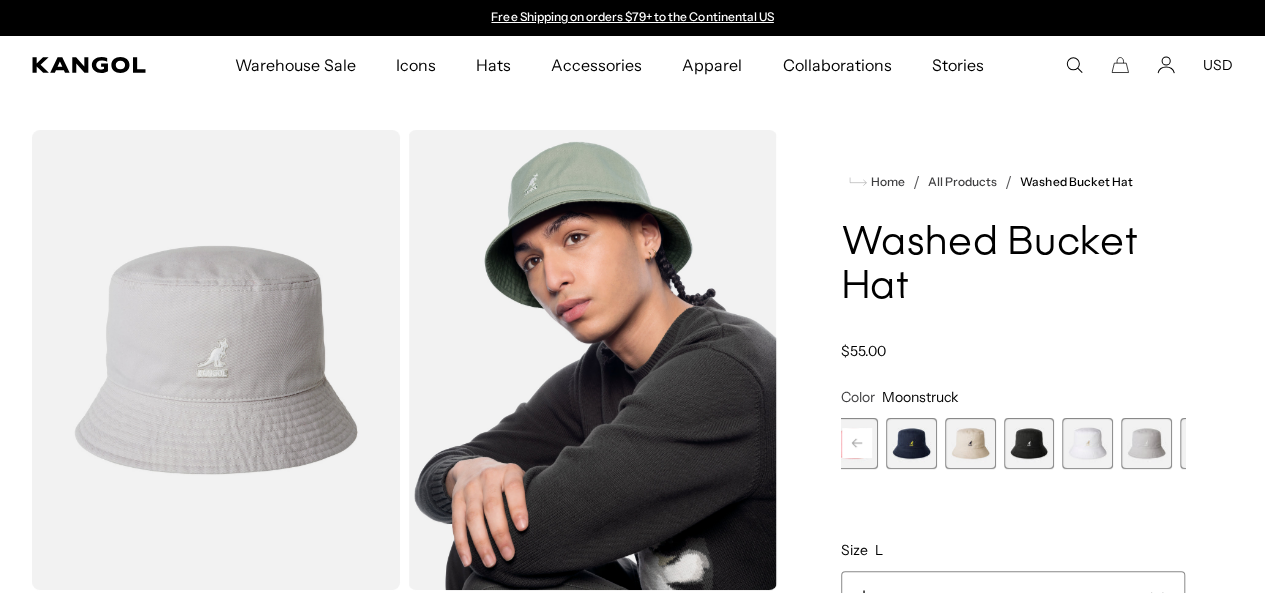 click at bounding box center [1263, 443] 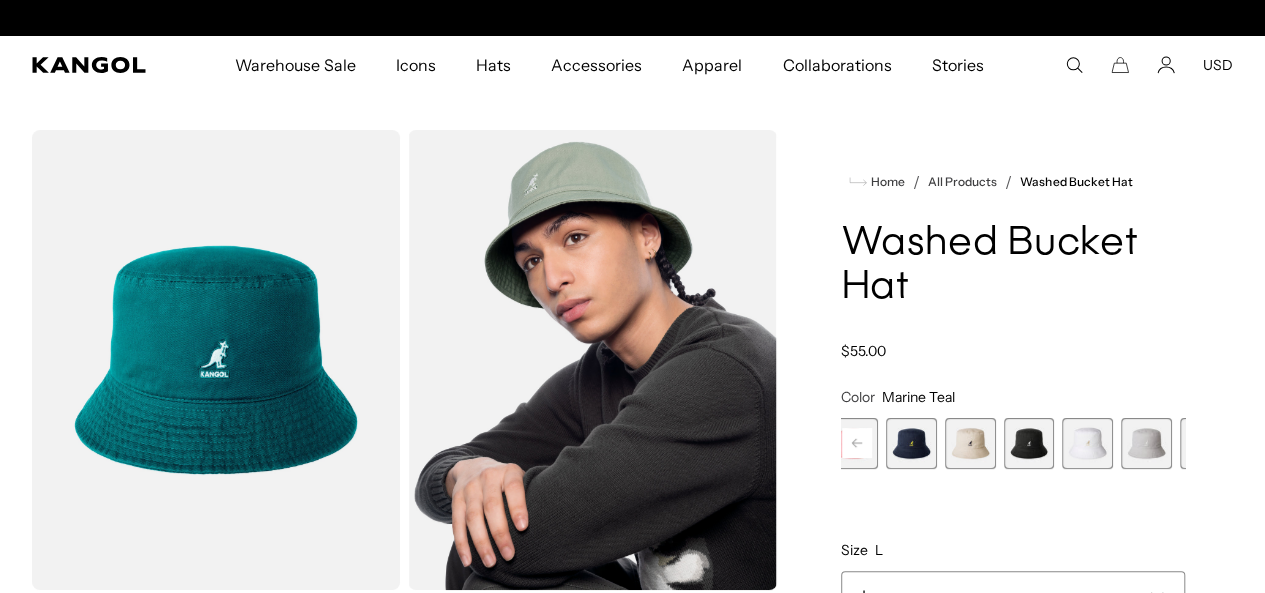 scroll, scrollTop: 0, scrollLeft: 0, axis: both 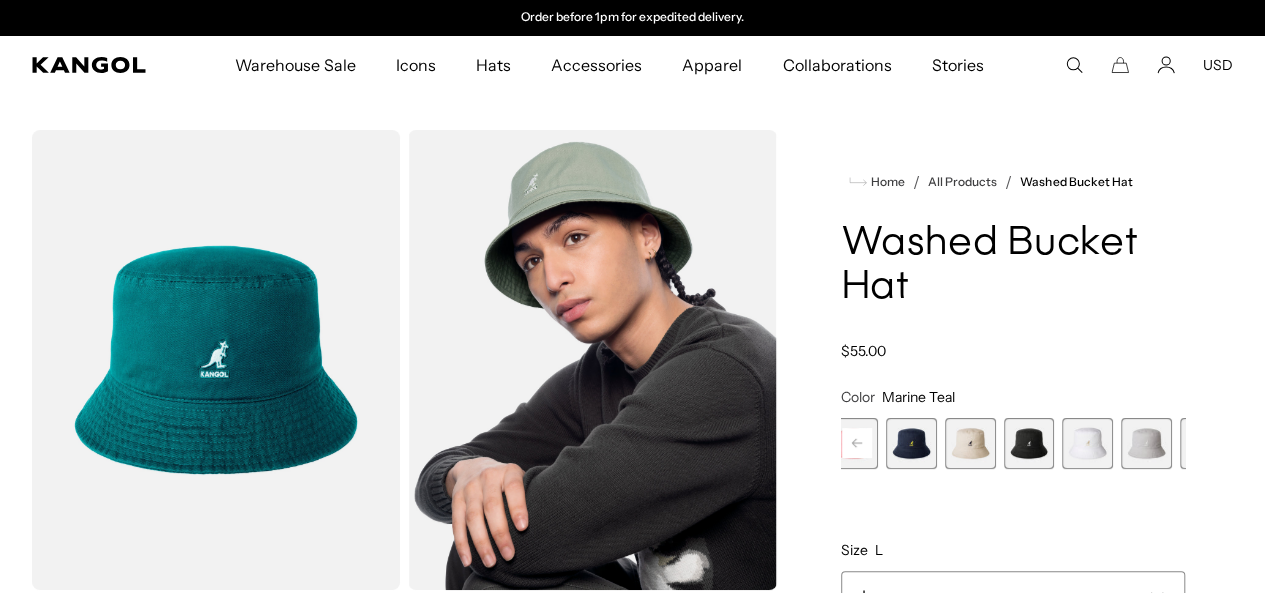 click 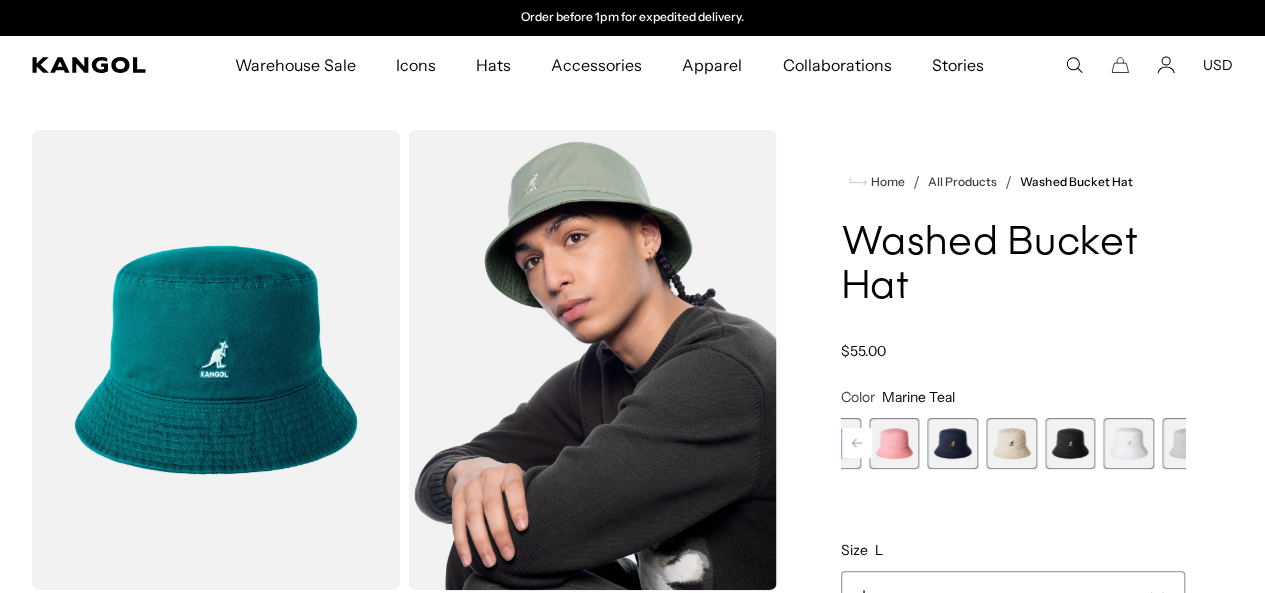 click 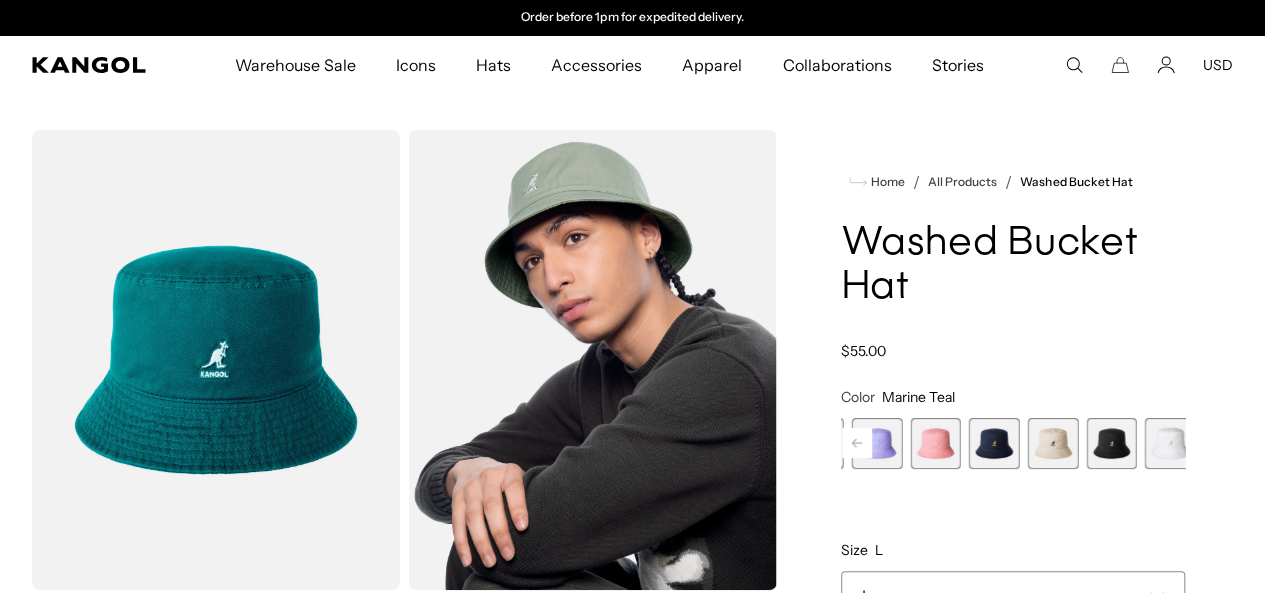 click 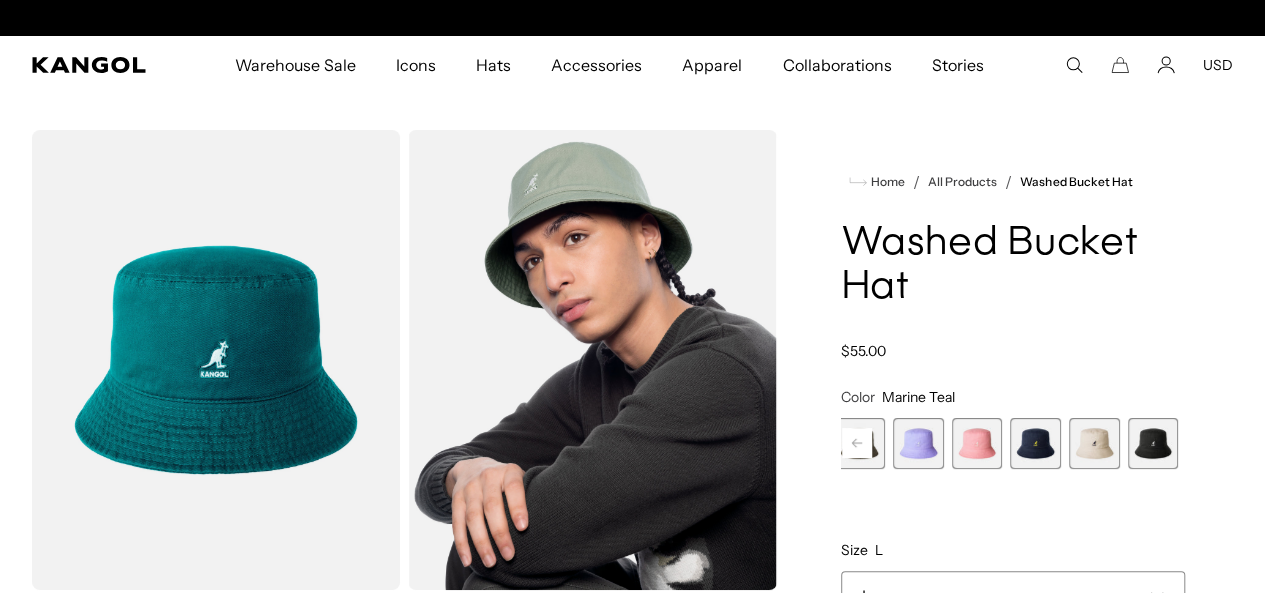 click 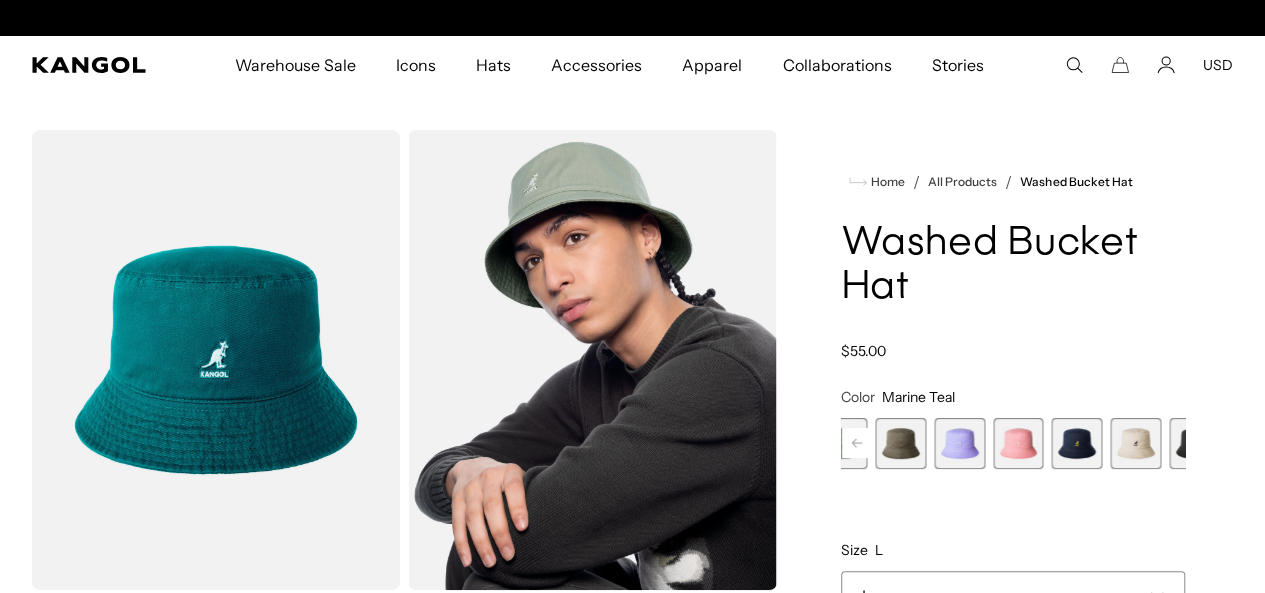 scroll, scrollTop: 0, scrollLeft: 0, axis: both 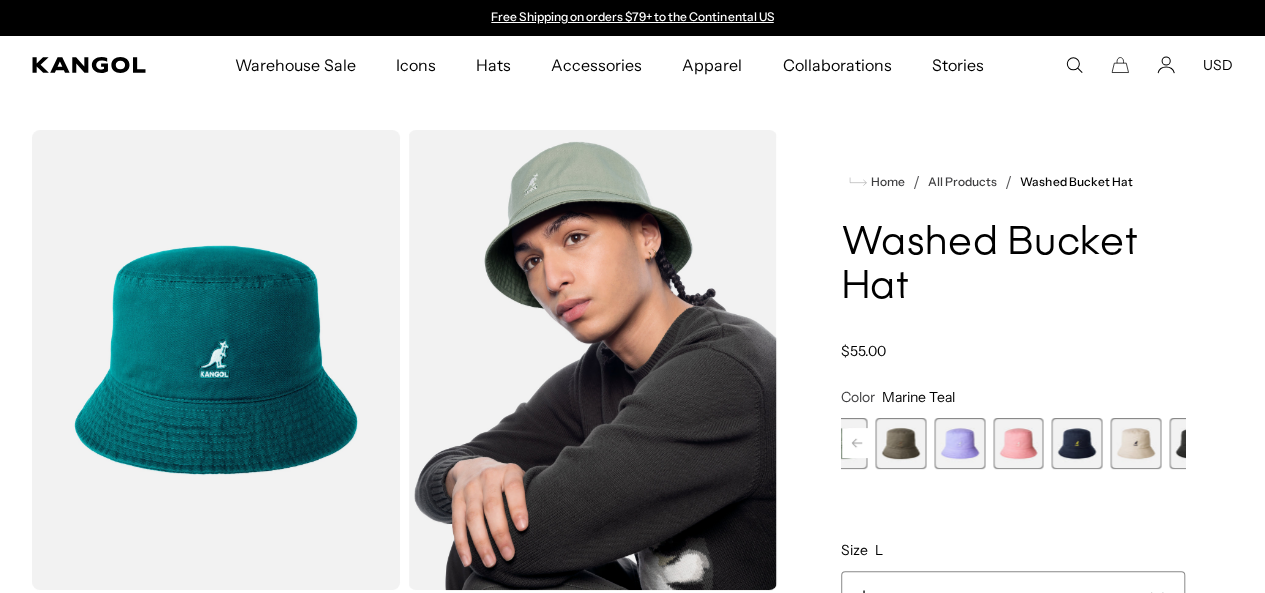 click 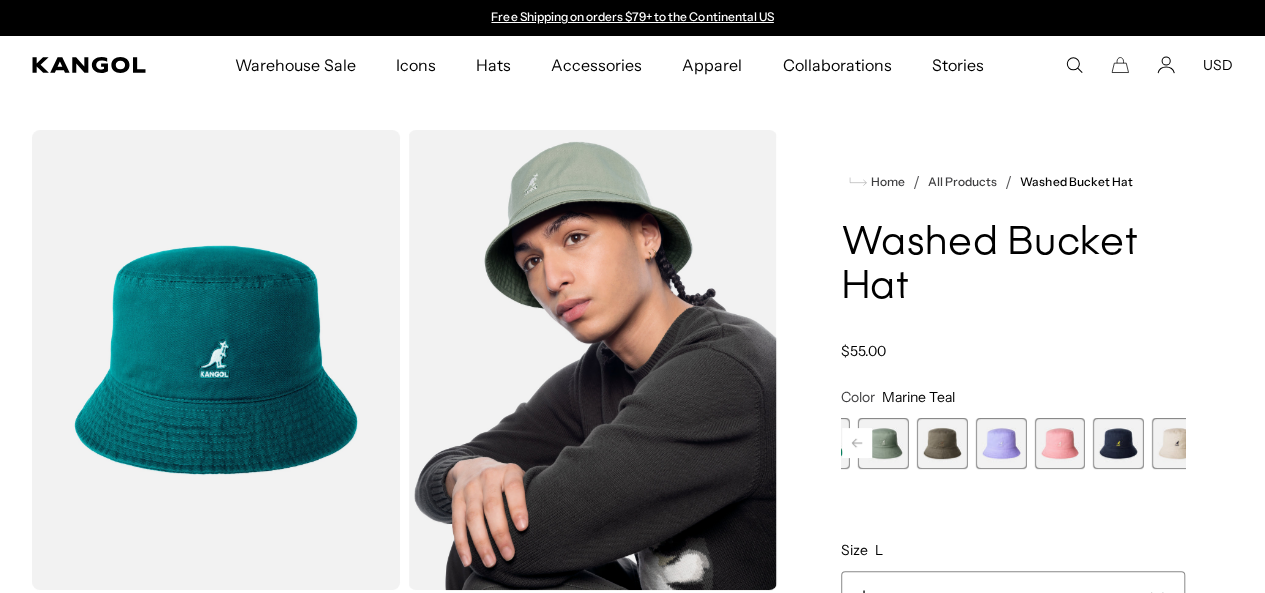 click 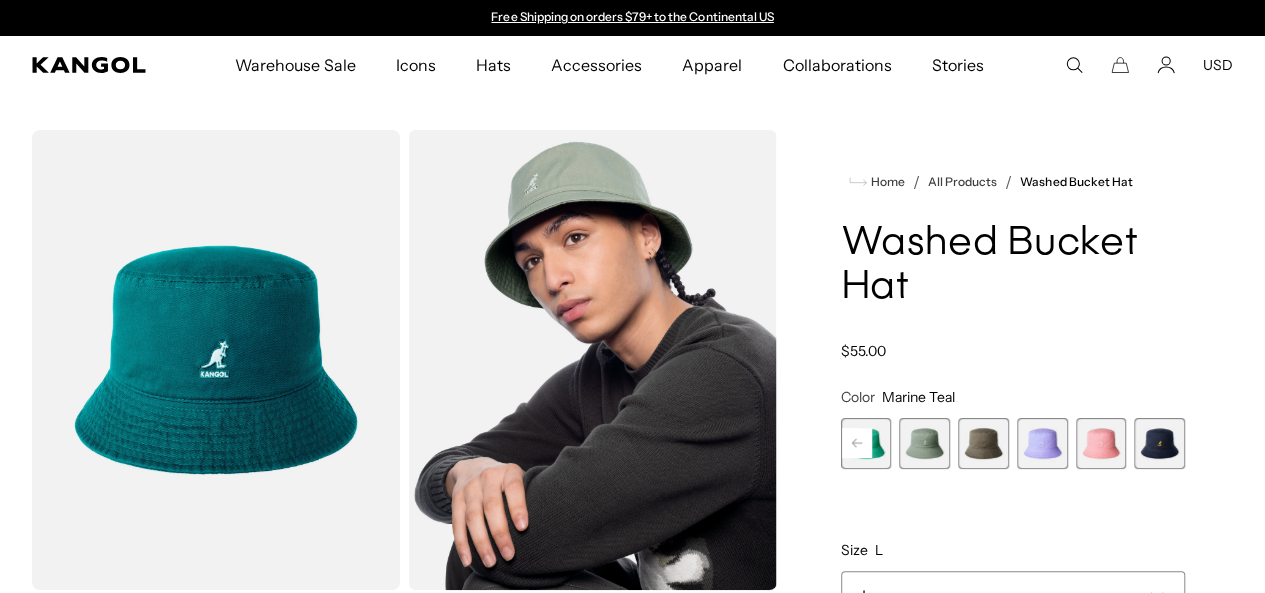 click 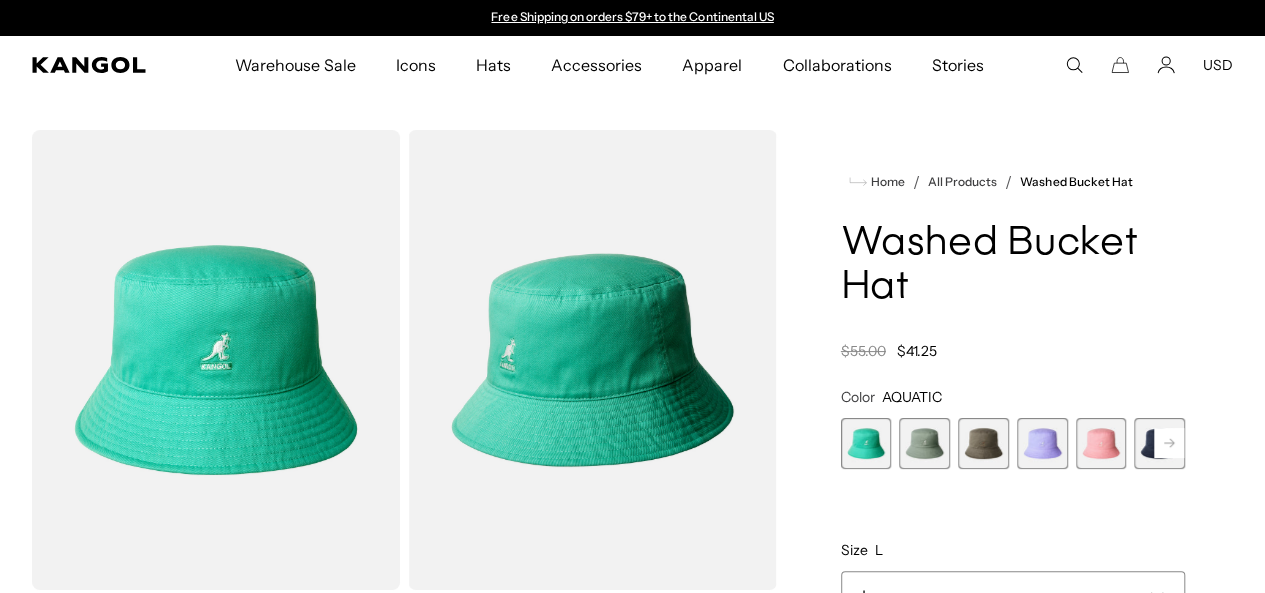click at bounding box center (924, 443) 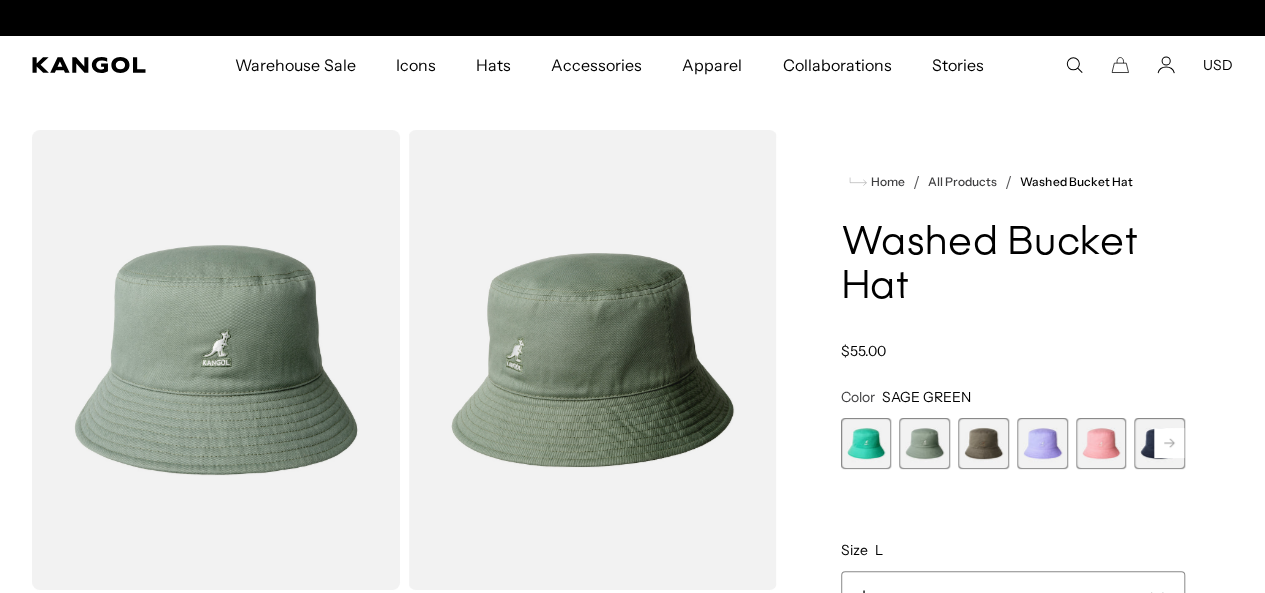 scroll, scrollTop: 0, scrollLeft: 0, axis: both 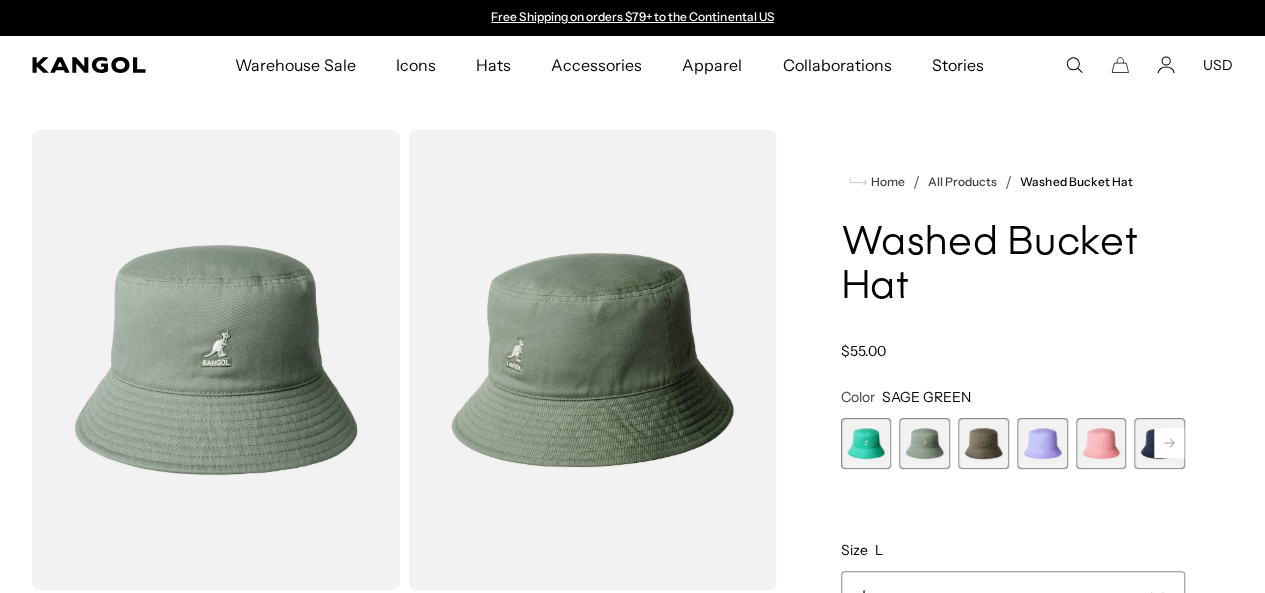 drag, startPoint x: 1263, startPoint y: 97, endPoint x: 1269, endPoint y: 123, distance: 26.683329 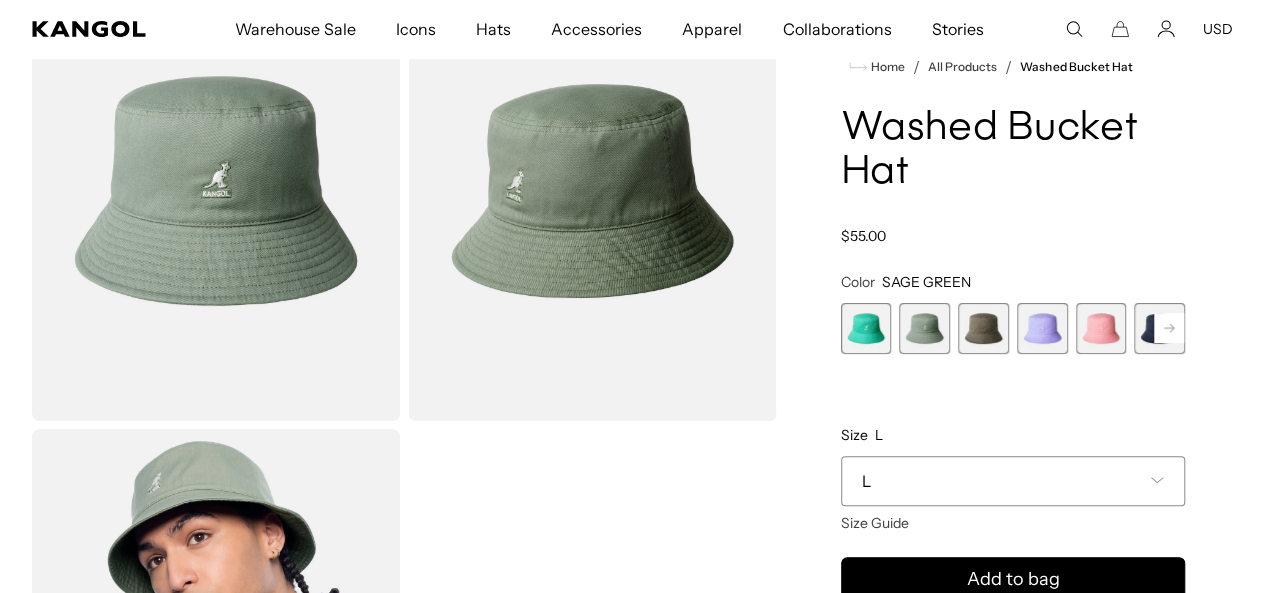 scroll, scrollTop: 276, scrollLeft: 0, axis: vertical 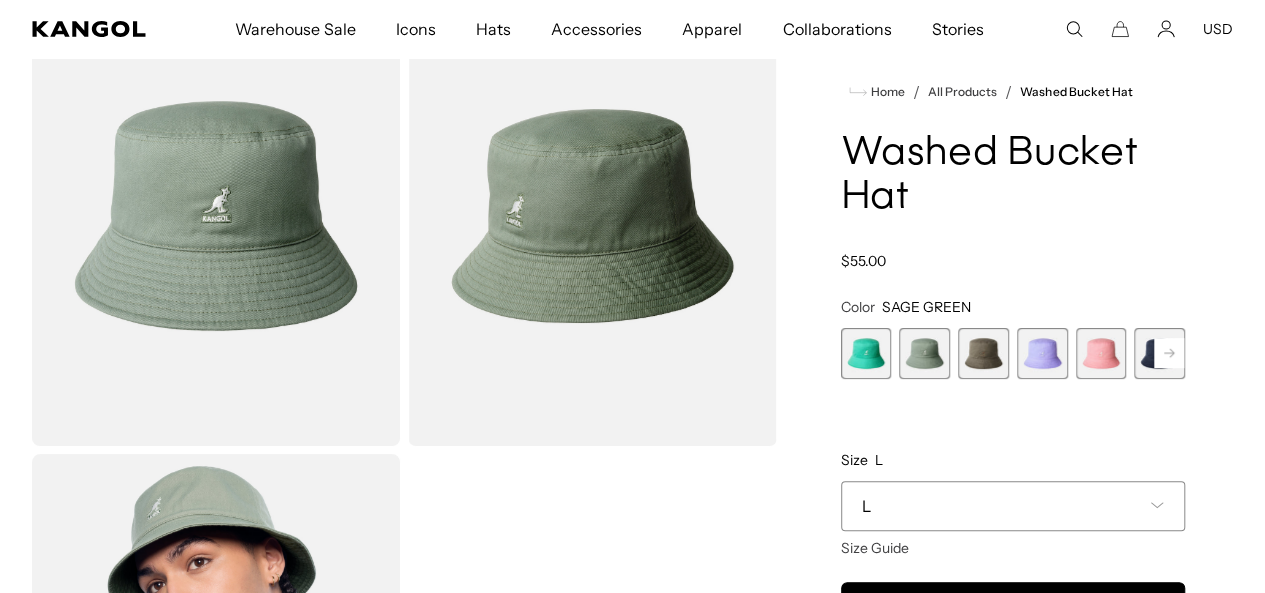click at bounding box center (983, 353) 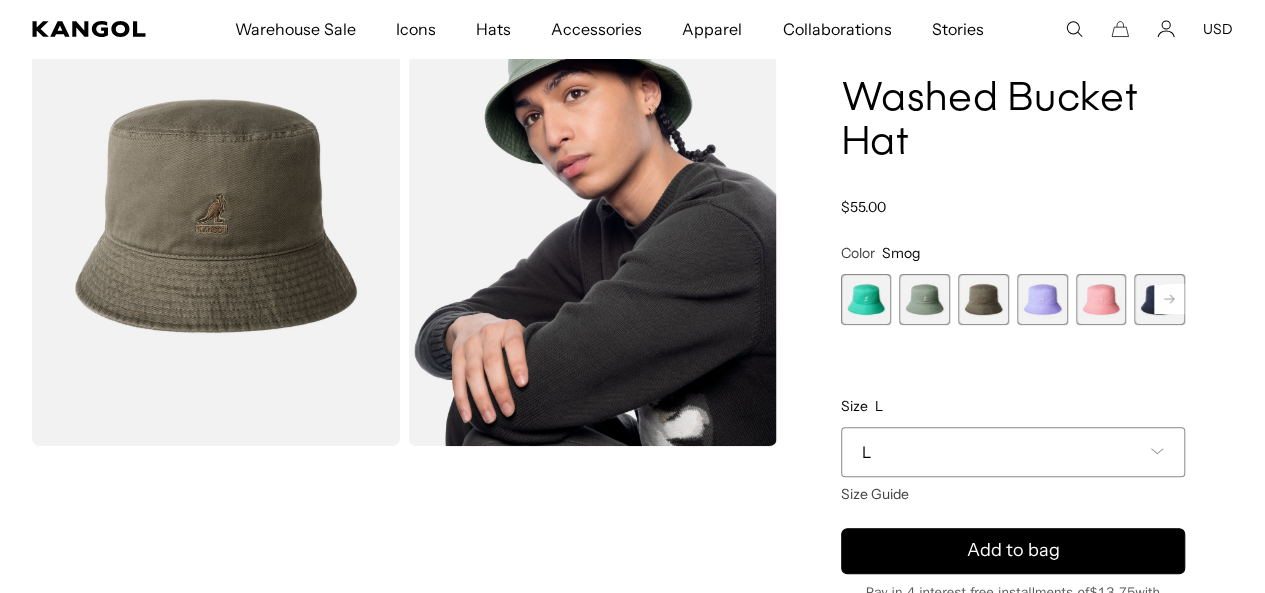 scroll, scrollTop: 0, scrollLeft: 412, axis: horizontal 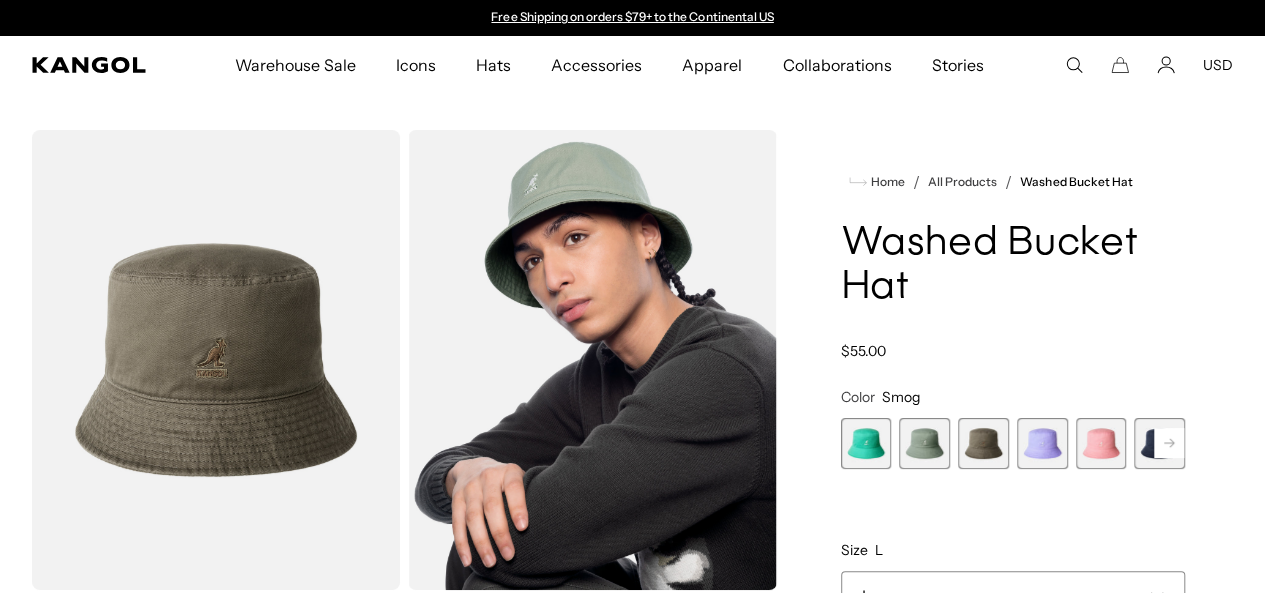click at bounding box center (216, 360) 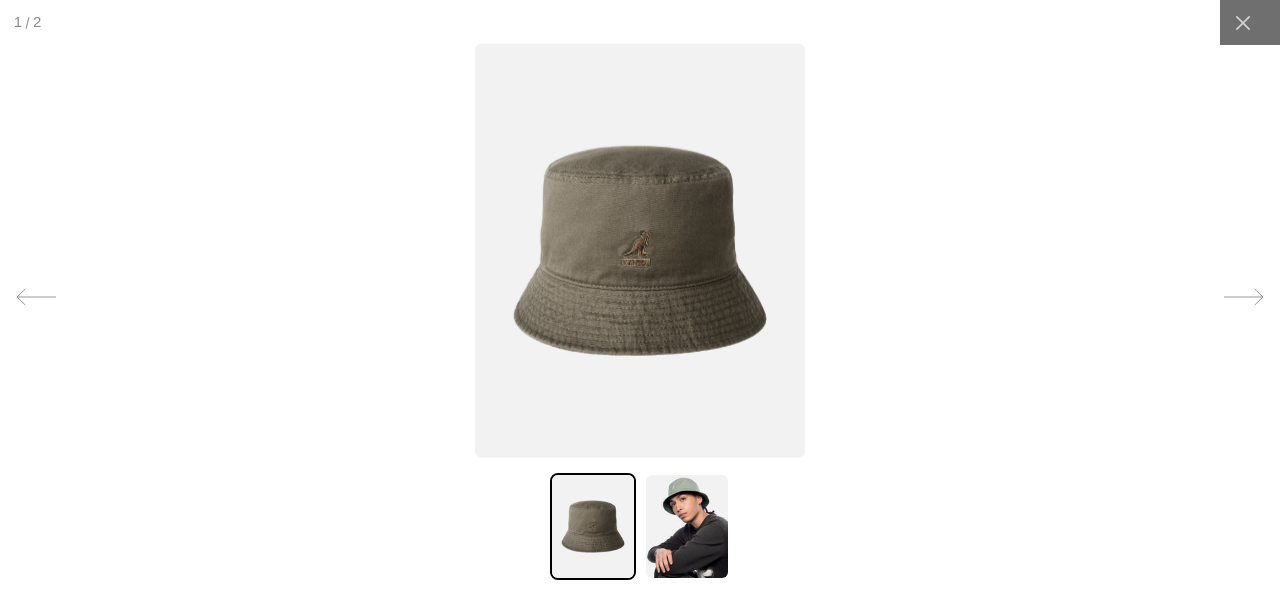 click at bounding box center (640, 250) 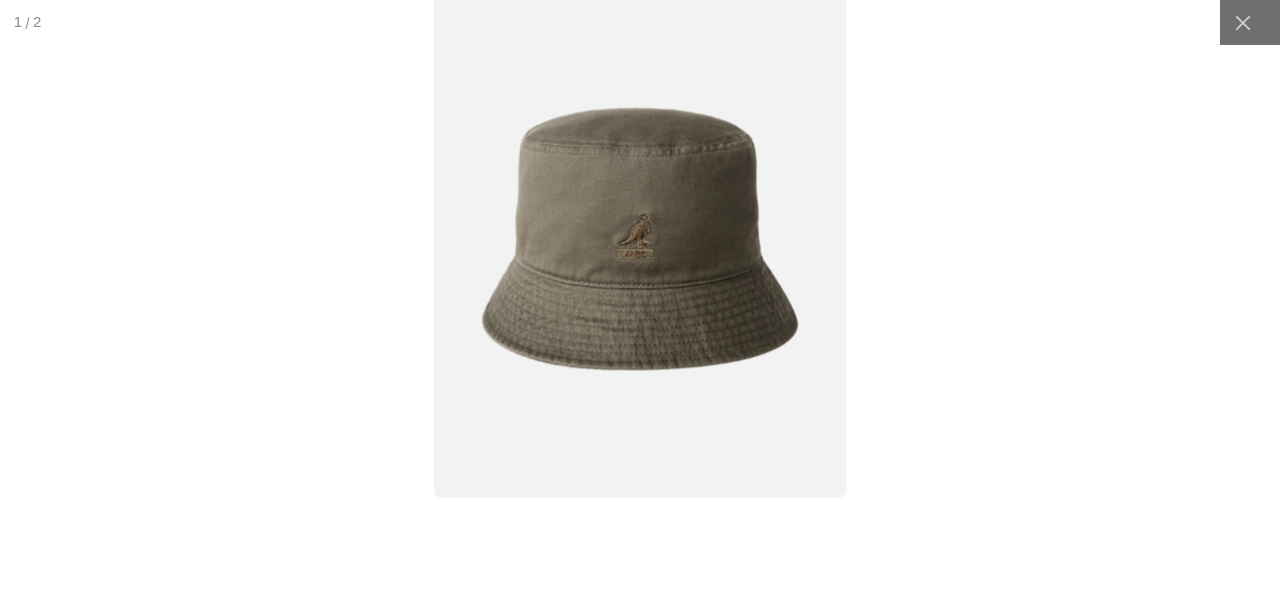 scroll, scrollTop: 0, scrollLeft: 412, axis: horizontal 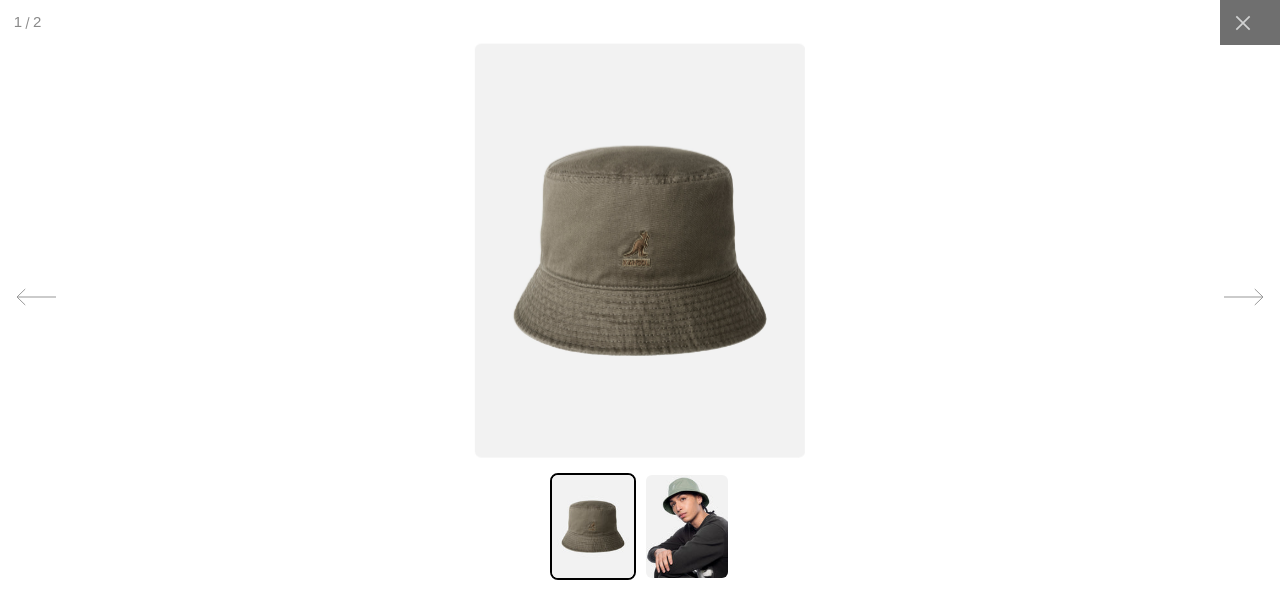 click at bounding box center [640, 250] 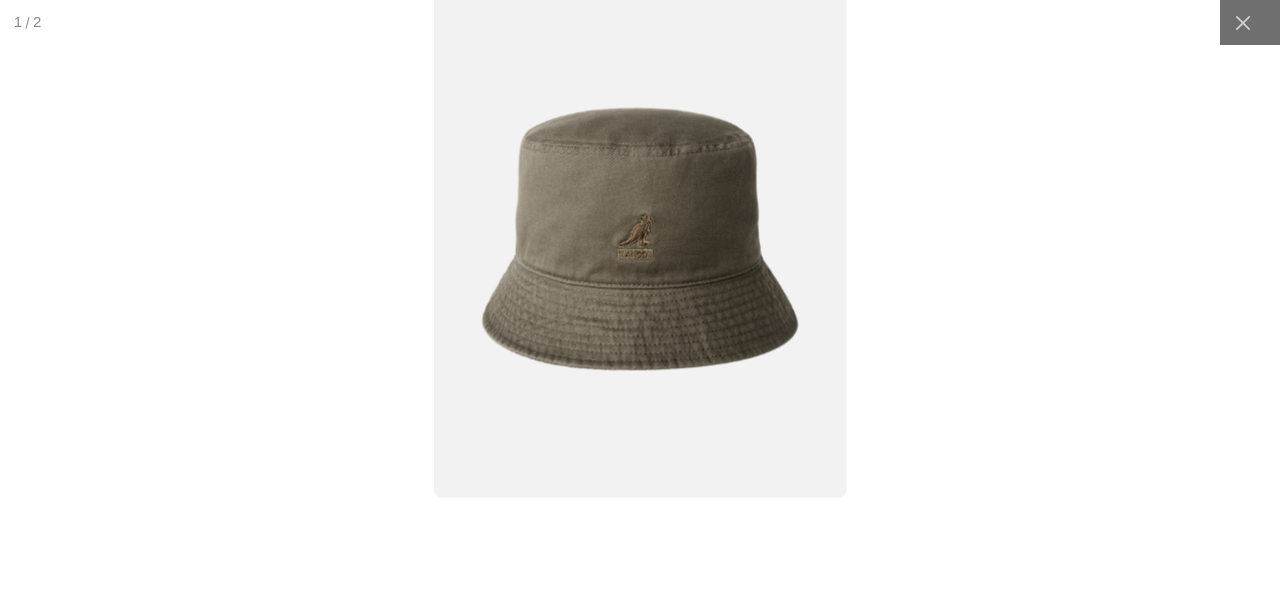 scroll, scrollTop: 0, scrollLeft: 412, axis: horizontal 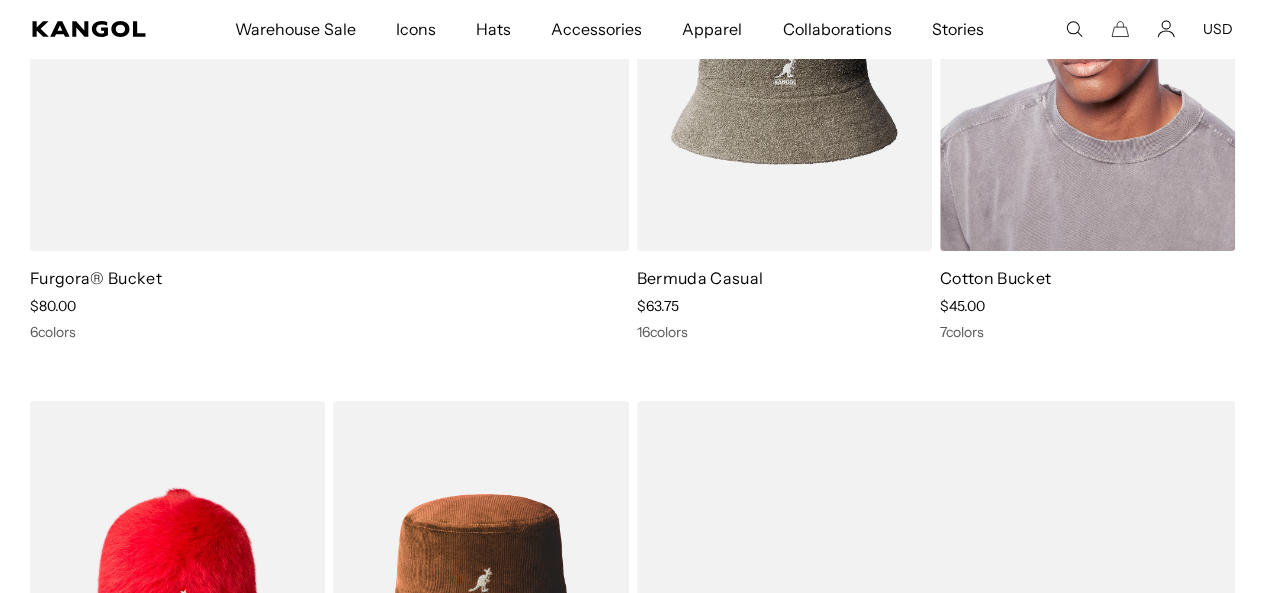 click at bounding box center [1087, 66] 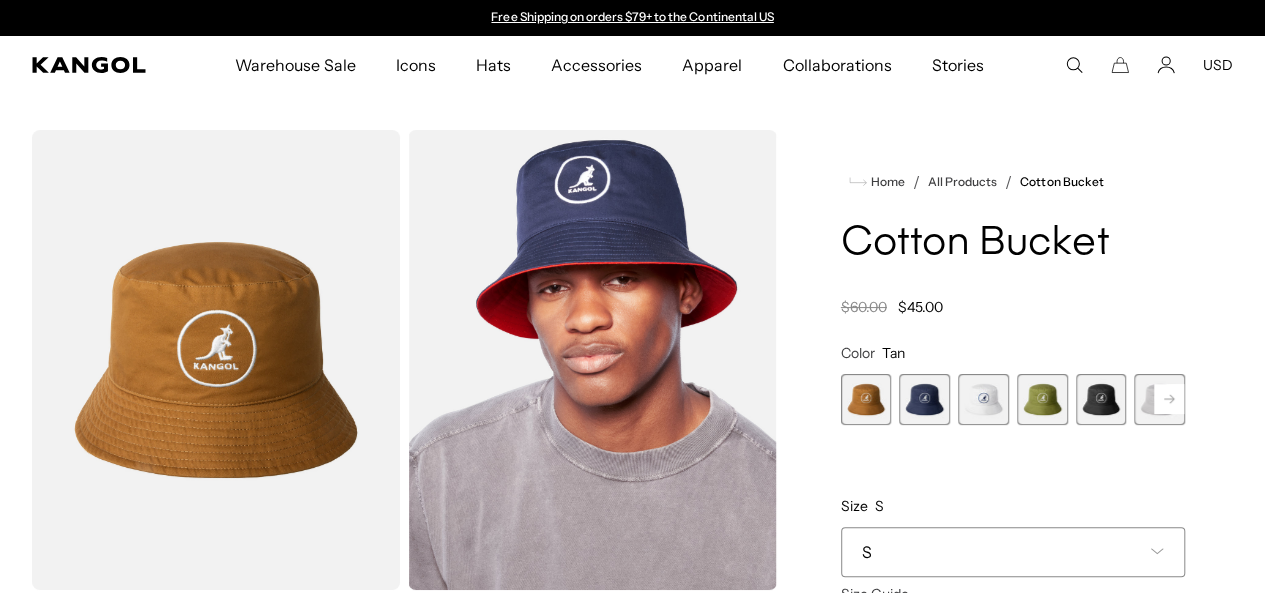 scroll, scrollTop: 0, scrollLeft: 0, axis: both 